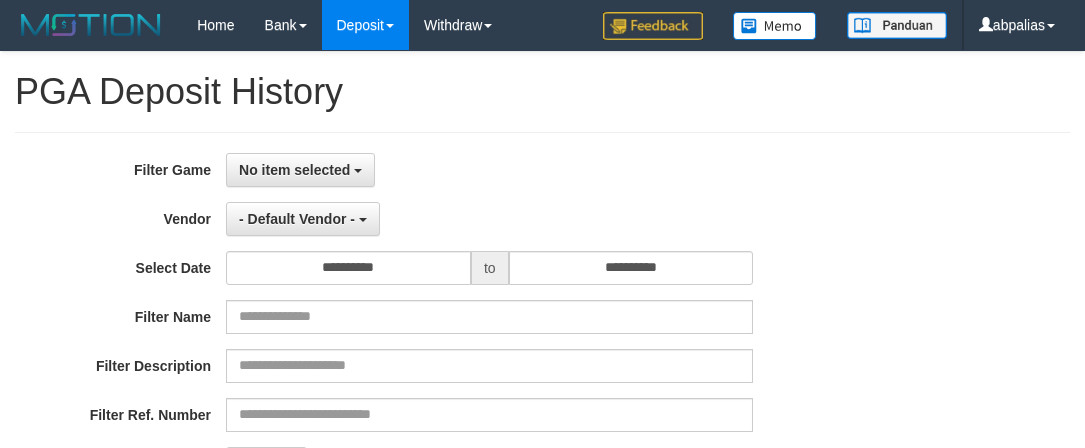 select 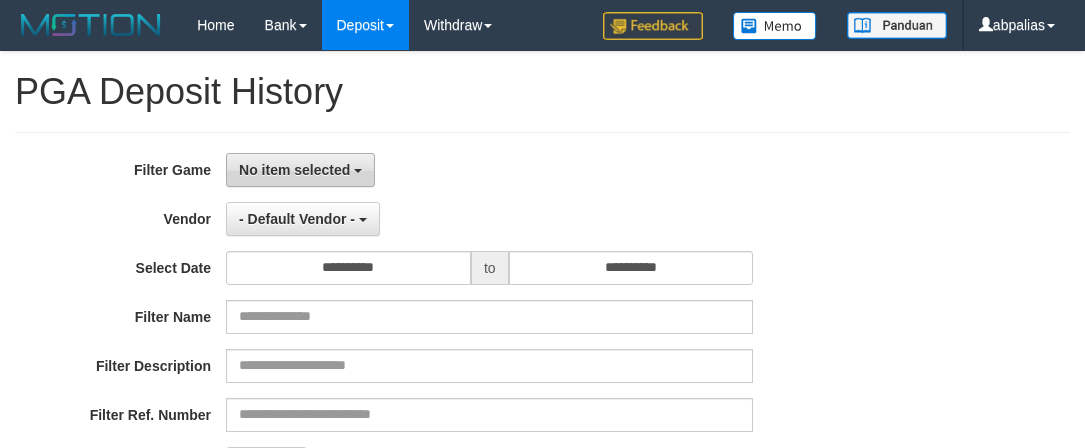 scroll, scrollTop: 0, scrollLeft: 0, axis: both 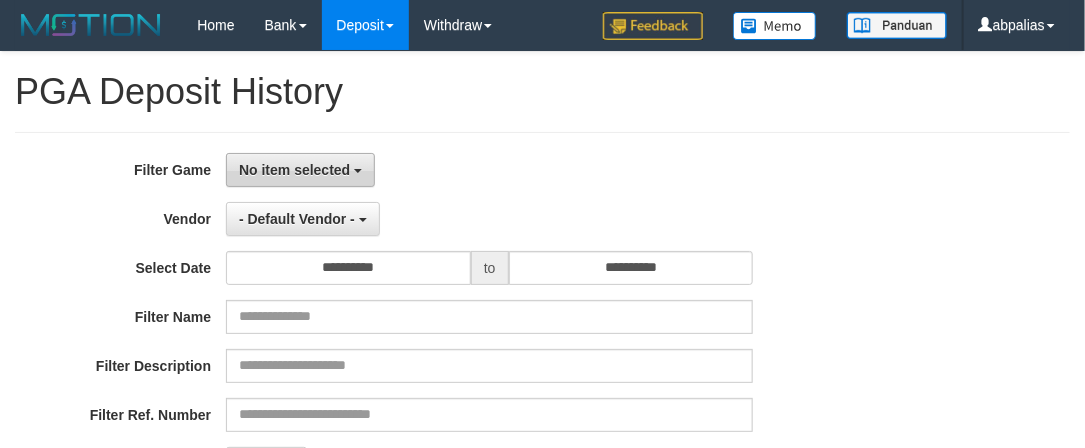 drag, startPoint x: 268, startPoint y: 174, endPoint x: 274, endPoint y: 186, distance: 13.416408 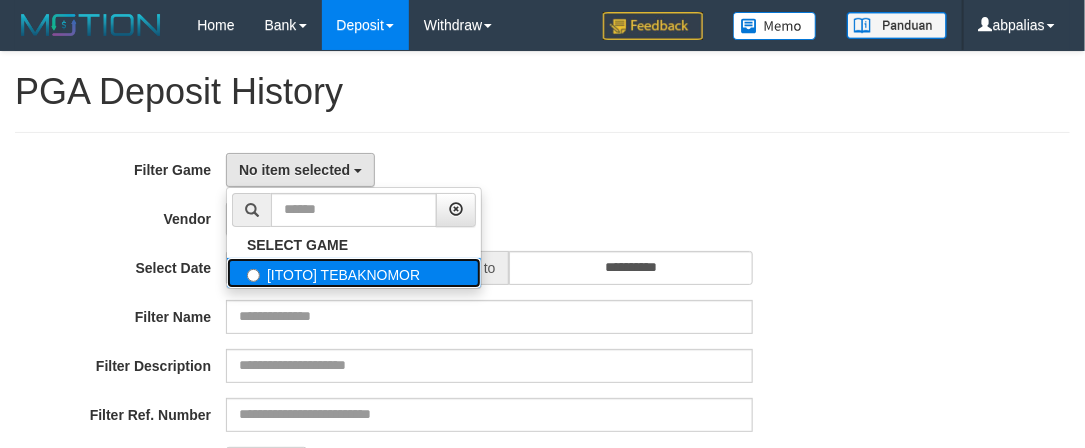 click on "[ITOTO] TEBAKNOMOR" at bounding box center [354, 273] 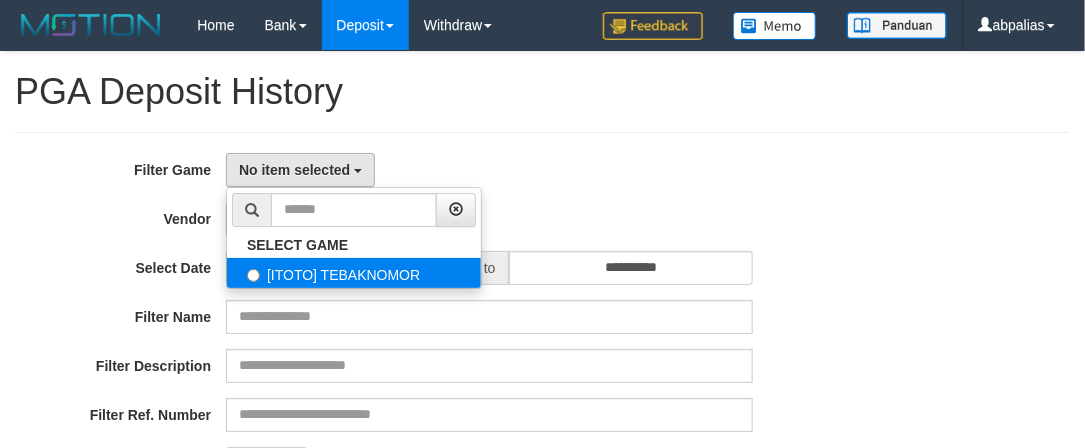 select on "***" 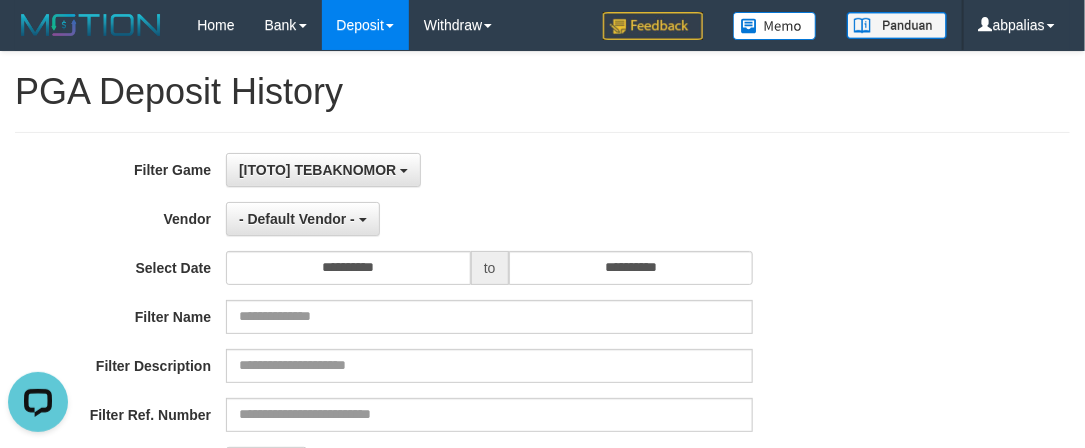 scroll, scrollTop: 18, scrollLeft: 0, axis: vertical 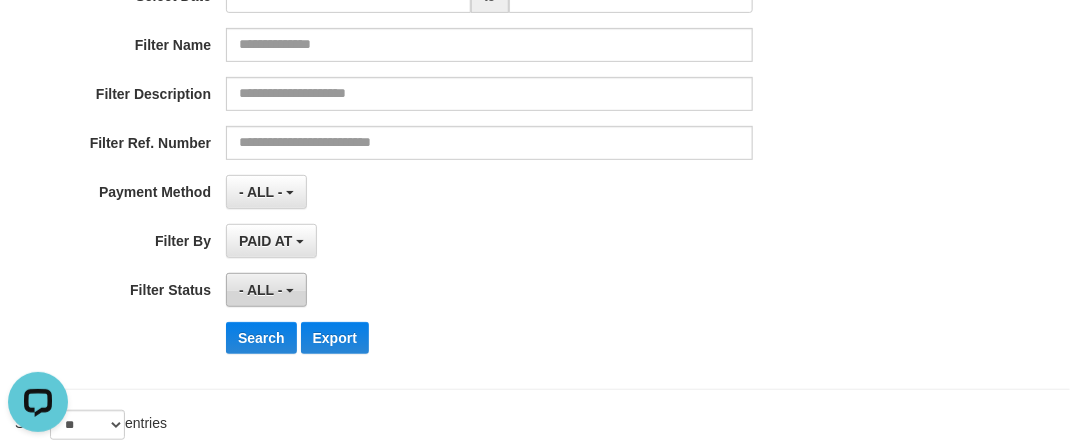 click on "- ALL -" at bounding box center [261, 290] 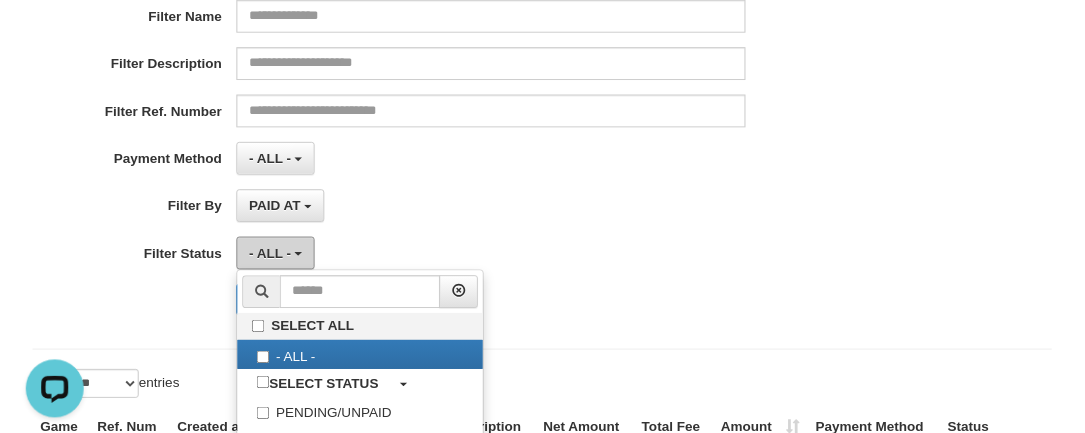 scroll, scrollTop: 471, scrollLeft: 0, axis: vertical 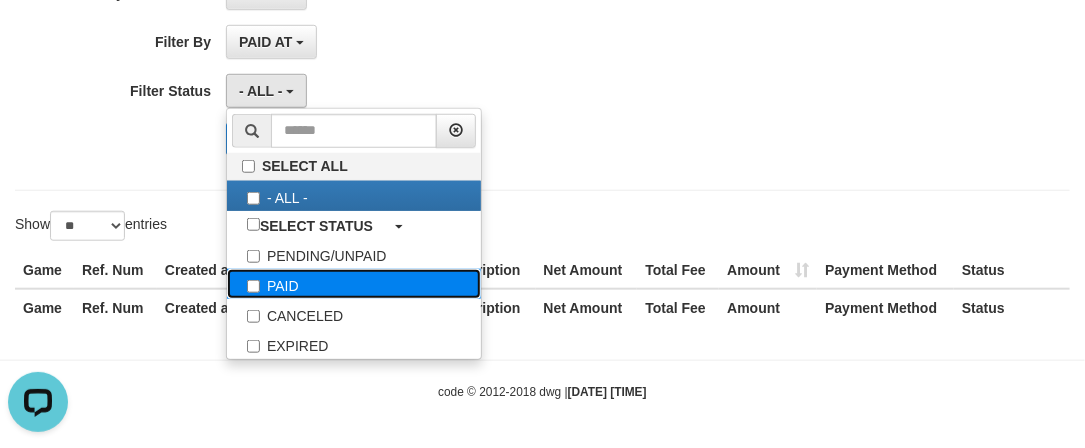 drag, startPoint x: 287, startPoint y: 292, endPoint x: 96, endPoint y: 183, distance: 219.91362 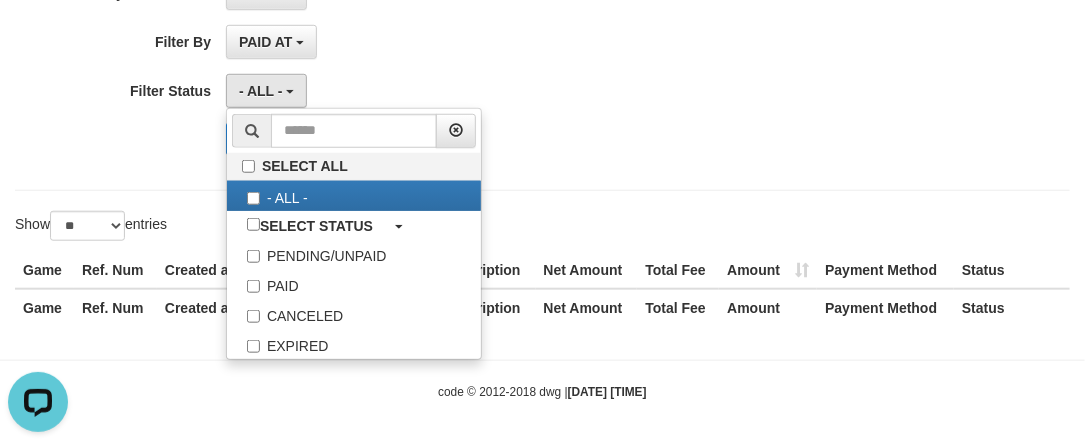 select on "*" 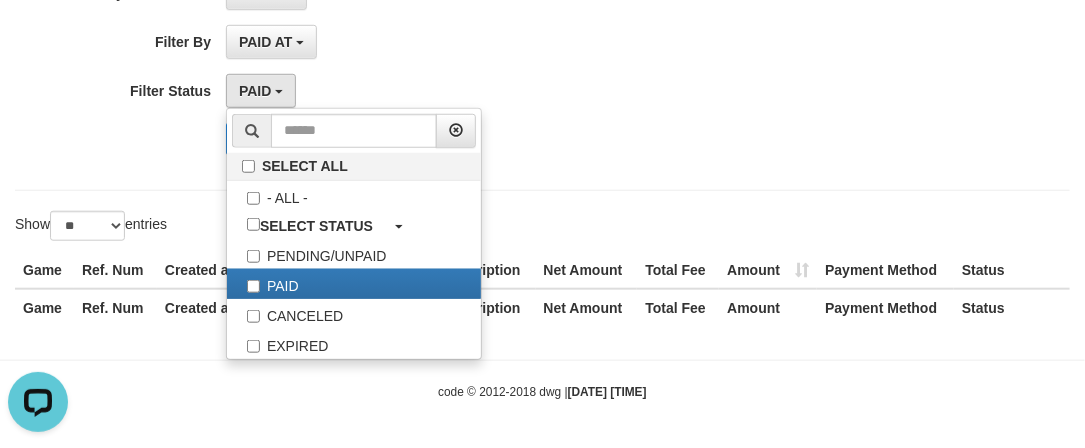 click on "**********" at bounding box center (542, -74) 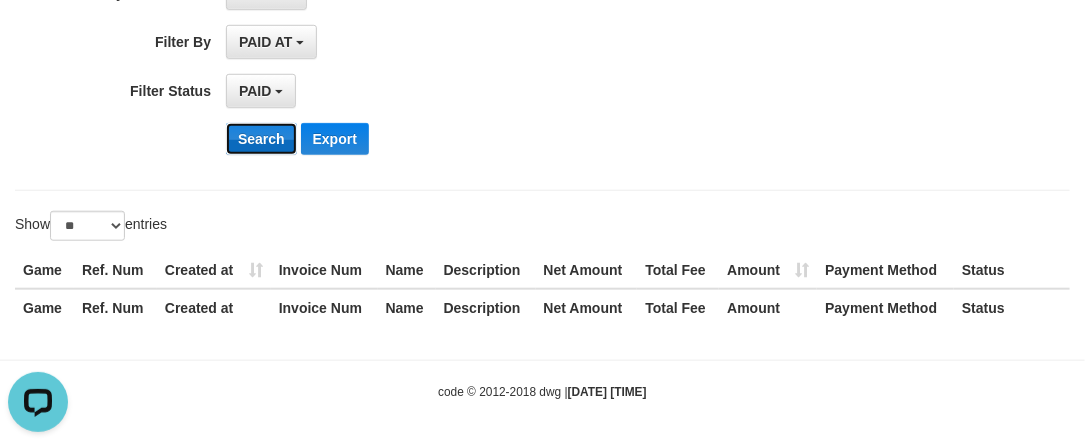 click on "Search" at bounding box center (261, 139) 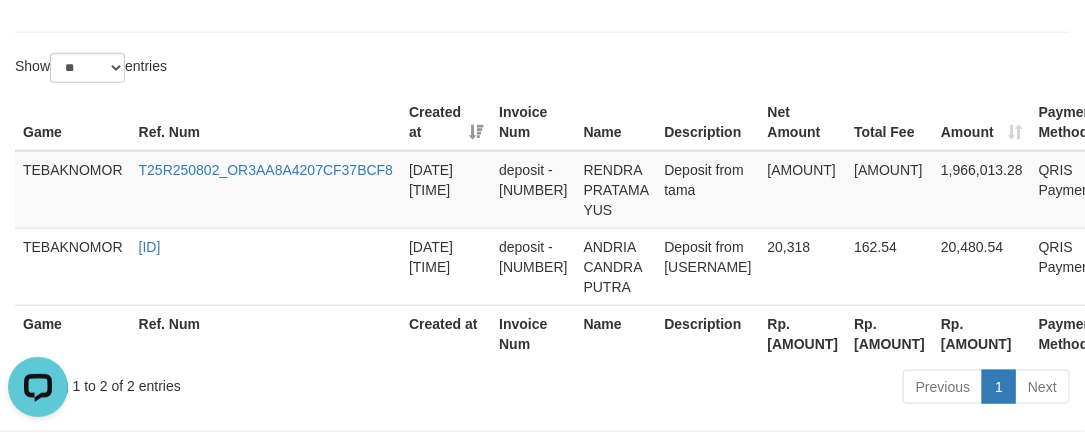 scroll, scrollTop: 716, scrollLeft: 0, axis: vertical 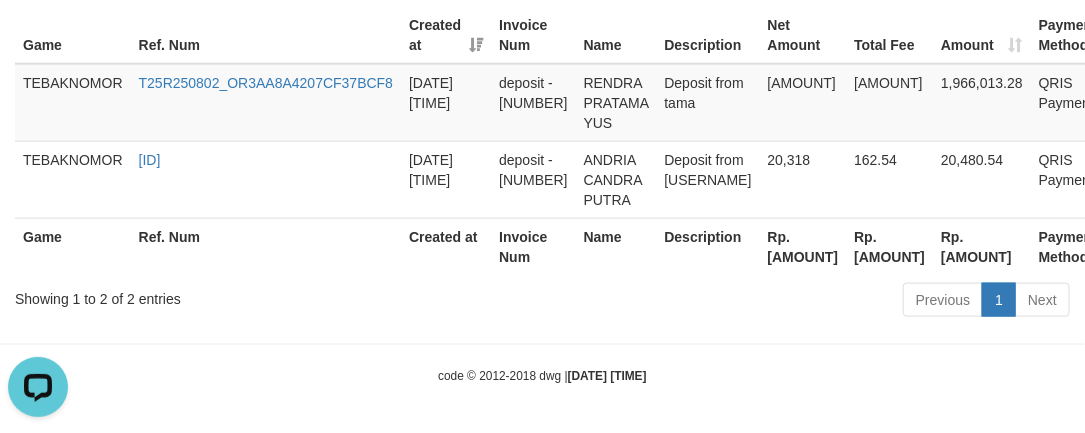 click on "Rp. [AMOUNT]" at bounding box center (803, 246) 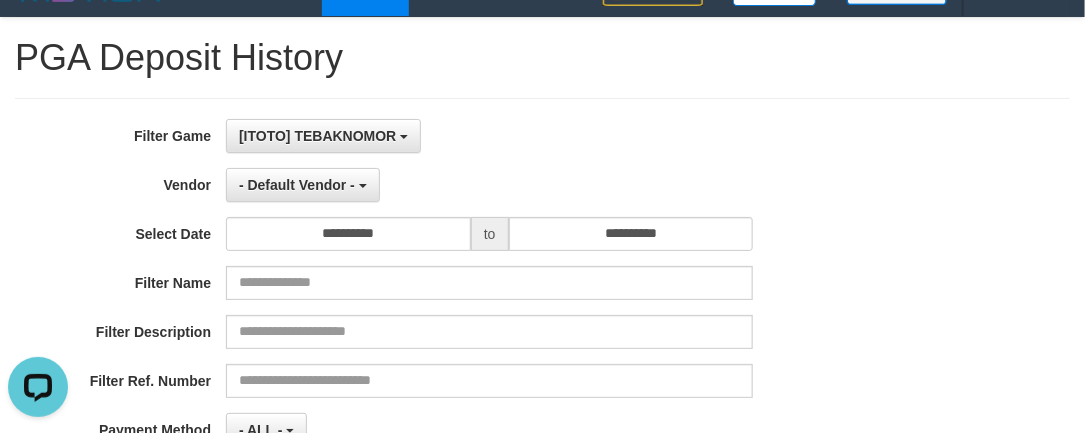scroll, scrollTop: 0, scrollLeft: 0, axis: both 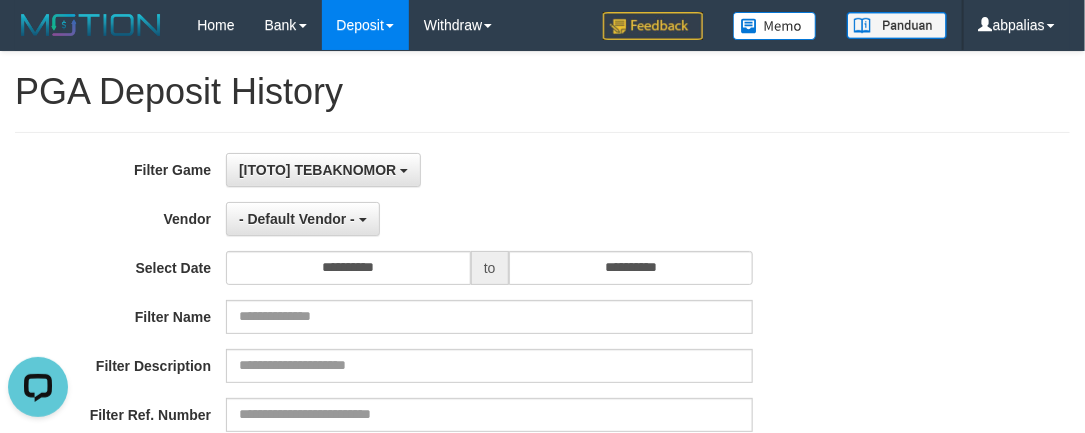 click on "**********" at bounding box center [452, 397] 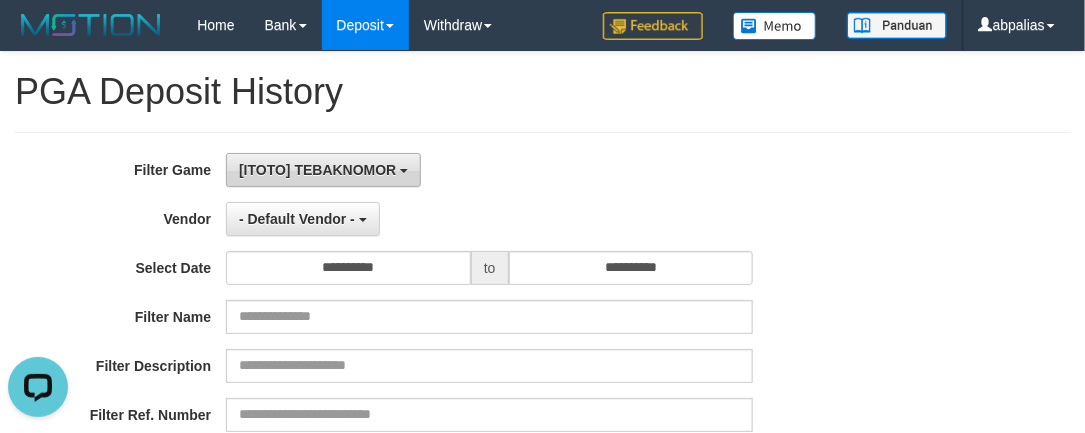 click on "[ITOTO] TEBAKNOMOR" at bounding box center [317, 170] 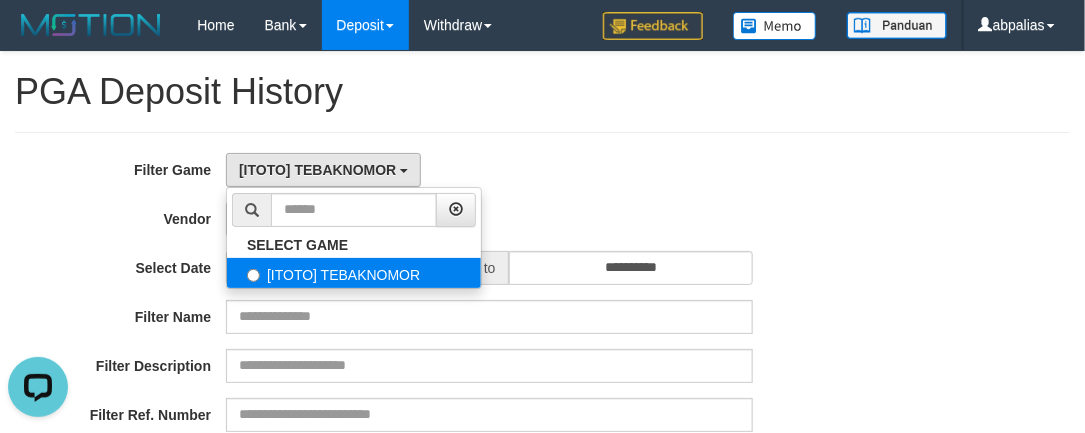 click on "[ITOTO] TEBAKNOMOR" at bounding box center [354, 273] 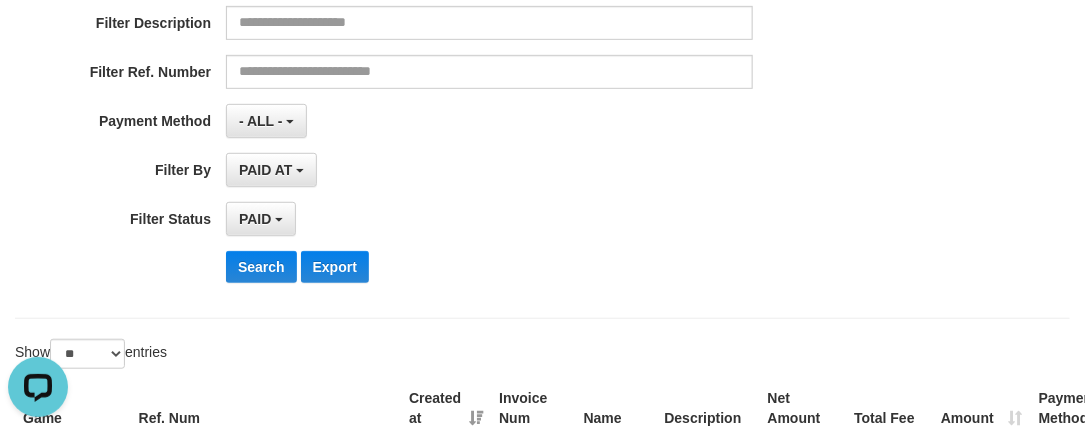 scroll, scrollTop: 454, scrollLeft: 0, axis: vertical 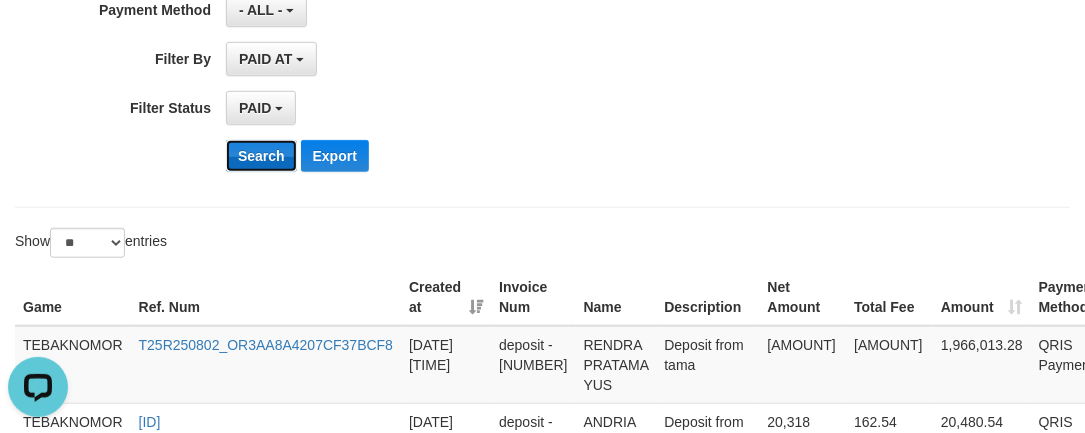 click on "Search" at bounding box center [261, 156] 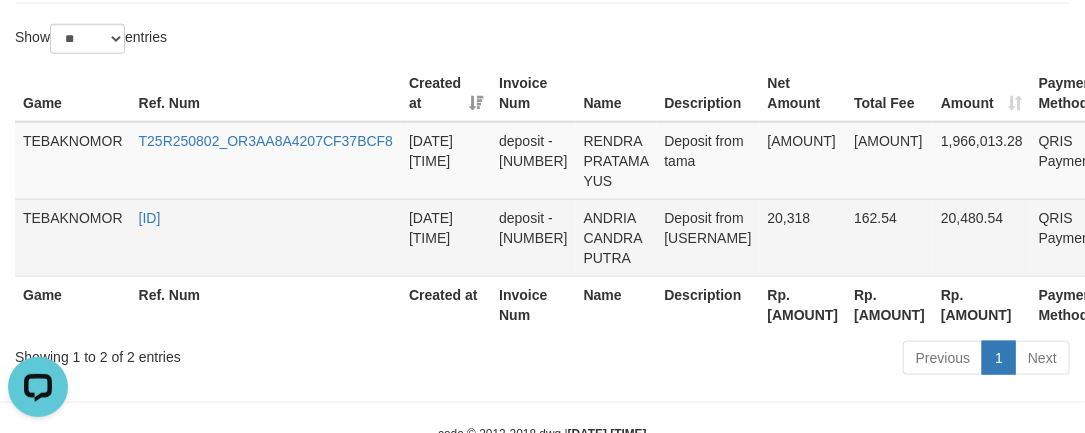 scroll, scrollTop: 716, scrollLeft: 0, axis: vertical 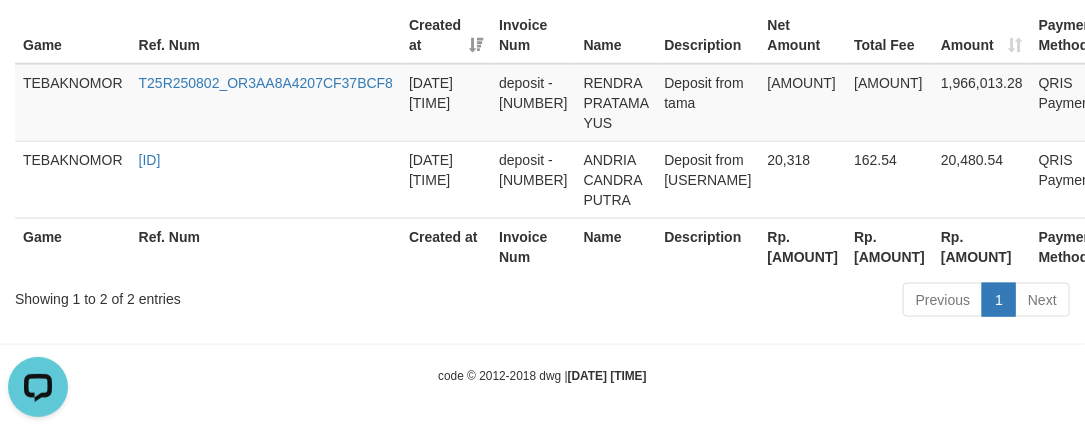 click on "Rp. [AMOUNT]" at bounding box center [803, 246] 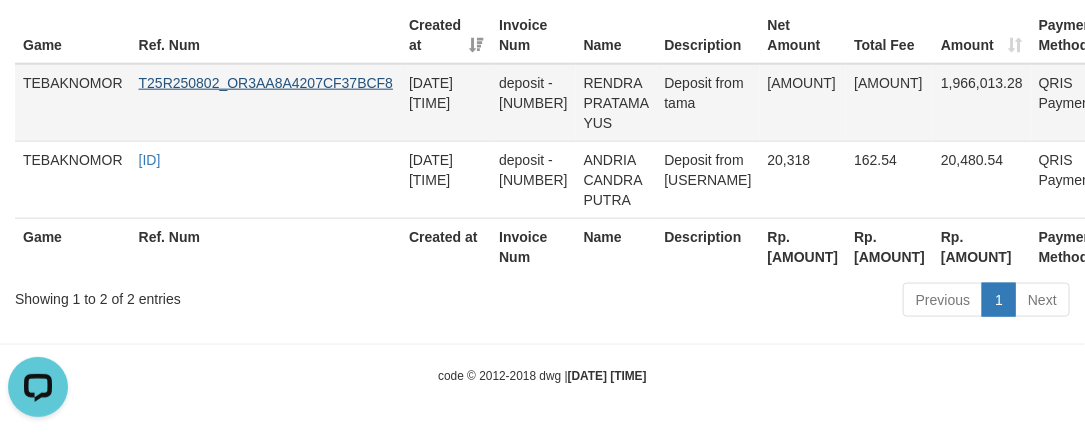 copy on "[AMOUNT]" 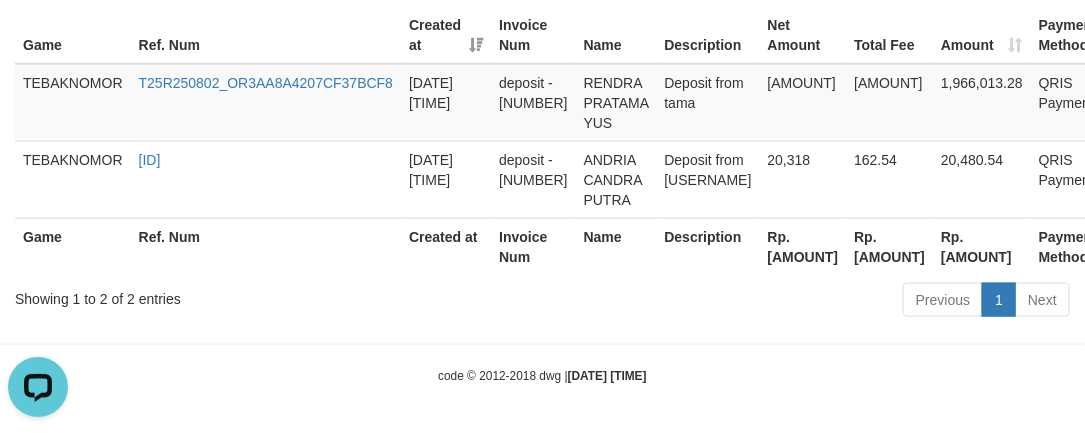 click on "Created at" at bounding box center [446, 246] 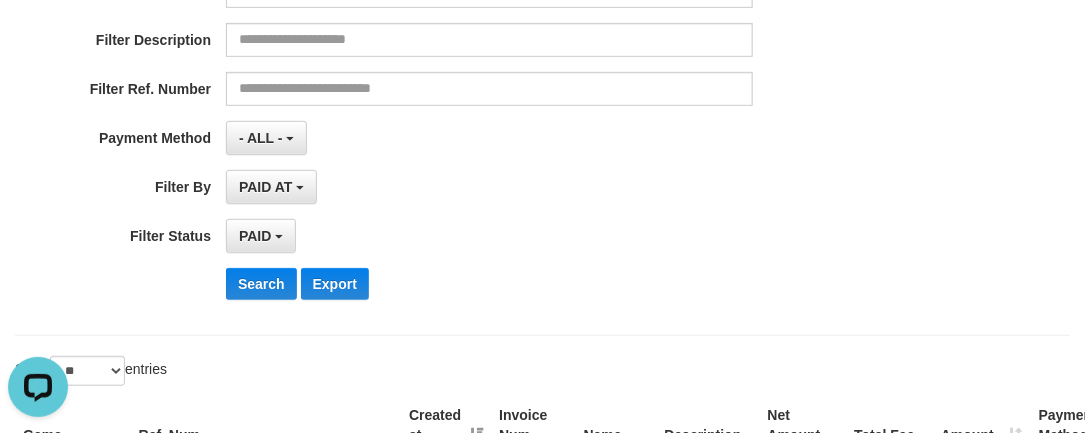 scroll, scrollTop: 80, scrollLeft: 0, axis: vertical 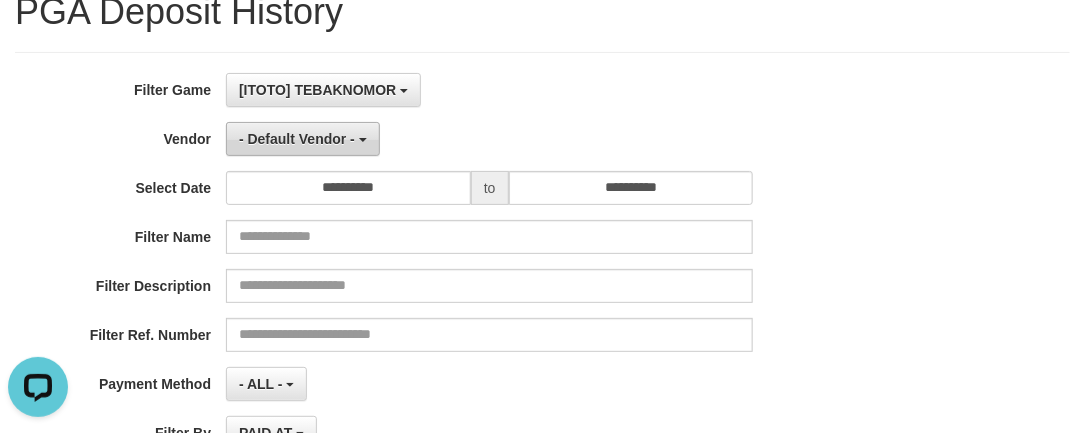 click on "- Default Vendor -" at bounding box center (297, 139) 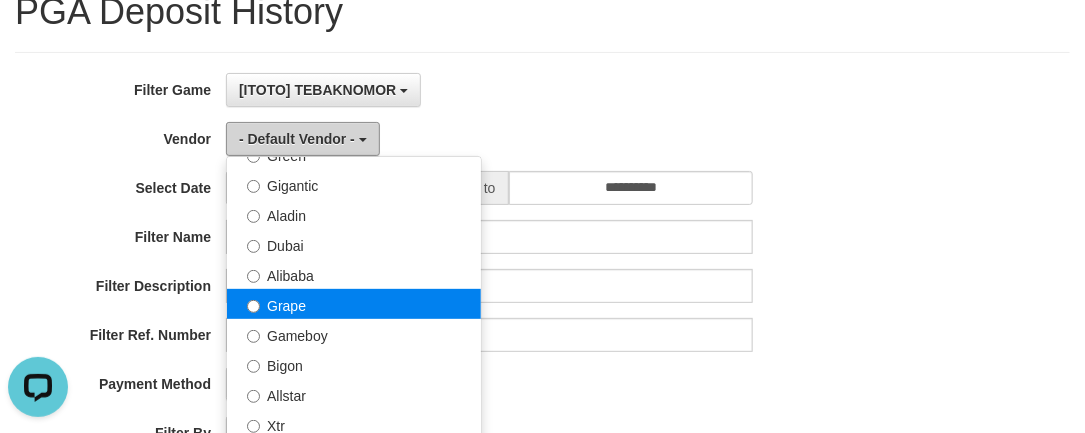 scroll, scrollTop: 181, scrollLeft: 0, axis: vertical 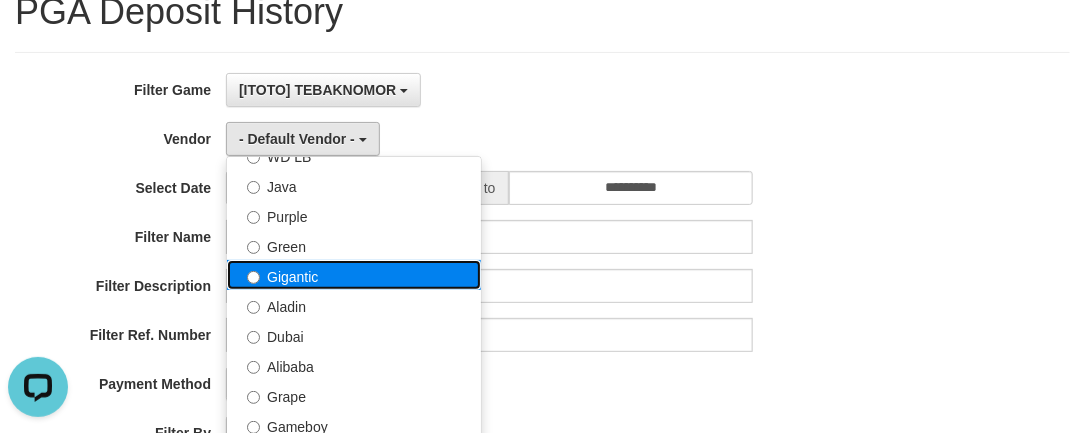click on "Gigantic" at bounding box center (354, 275) 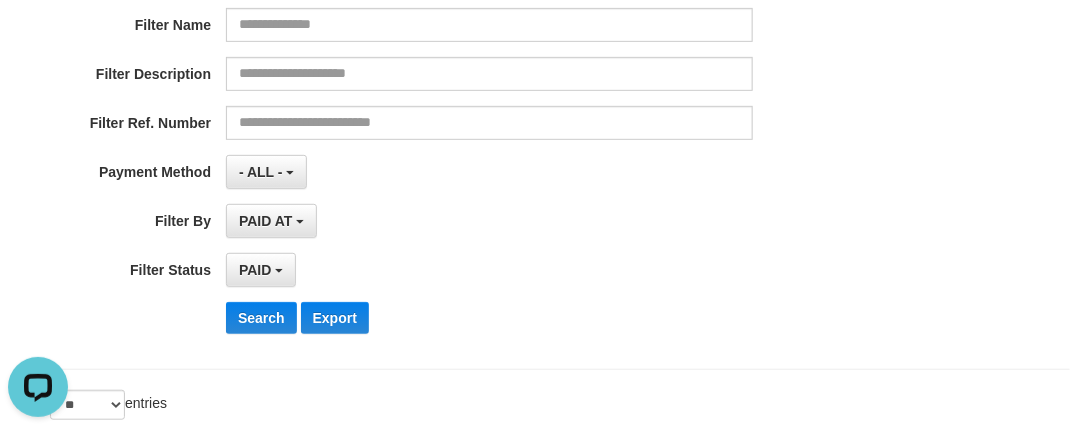 scroll, scrollTop: 443, scrollLeft: 0, axis: vertical 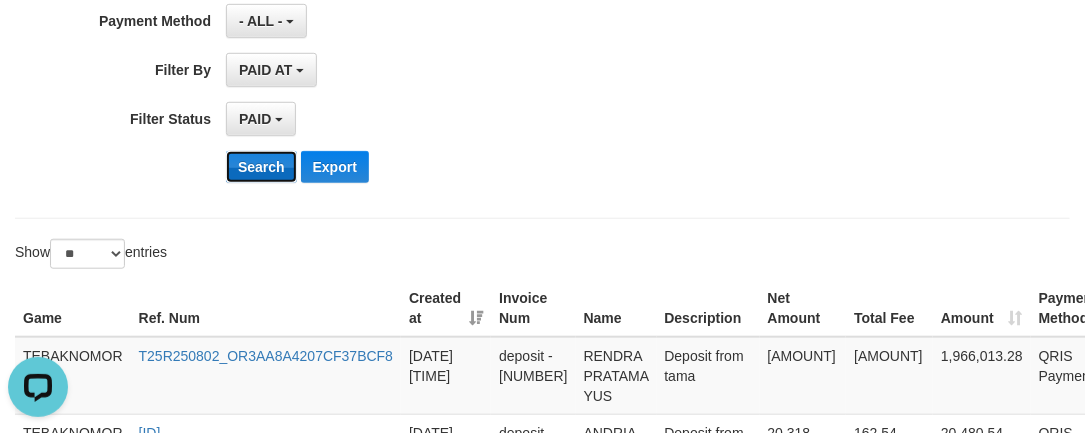 click on "Search" at bounding box center [261, 167] 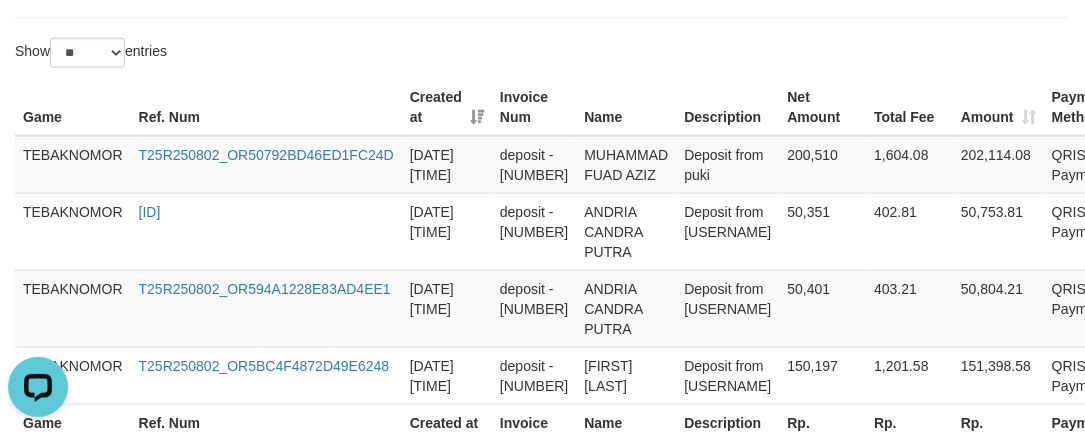scroll, scrollTop: 850, scrollLeft: 0, axis: vertical 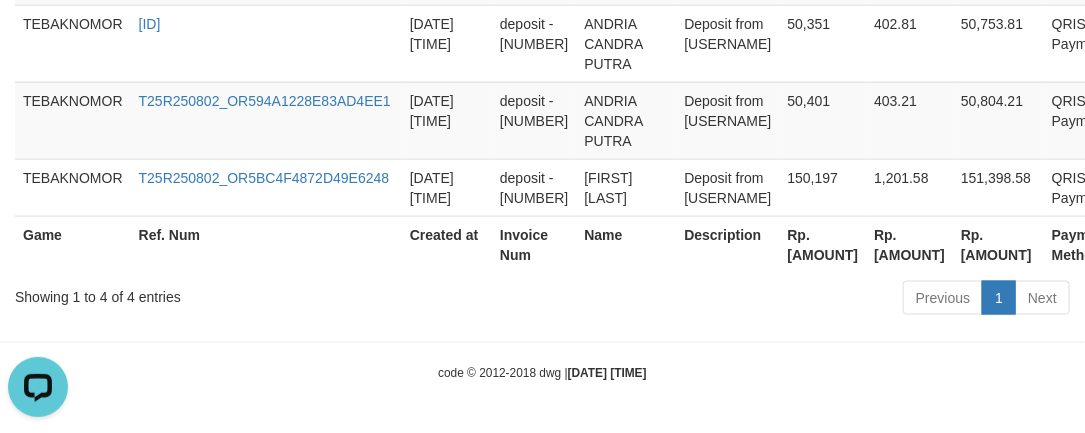 click on "Description" at bounding box center [727, 244] 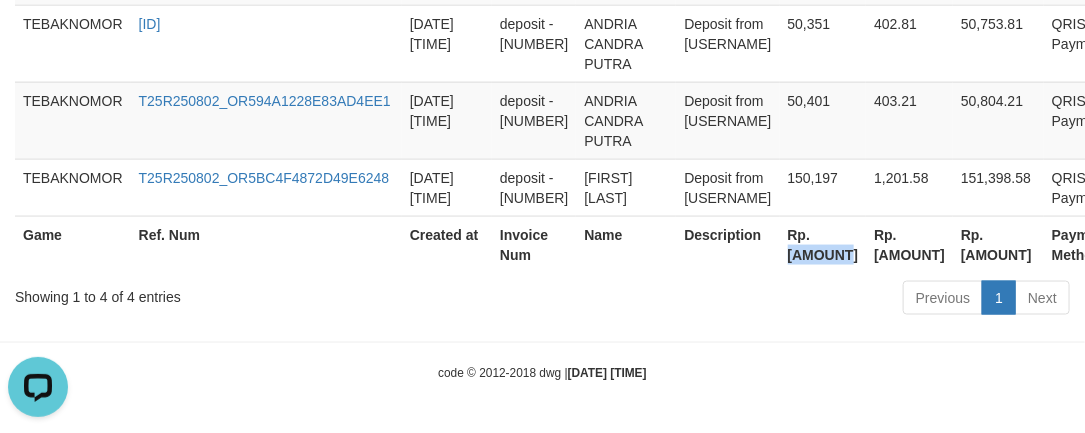click on "Rp. [AMOUNT]" at bounding box center [823, 244] 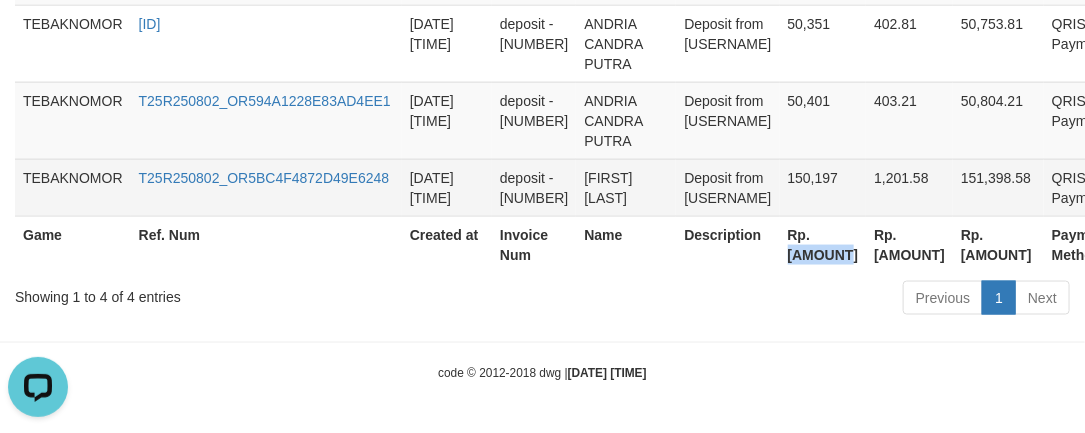 copy on "451,459" 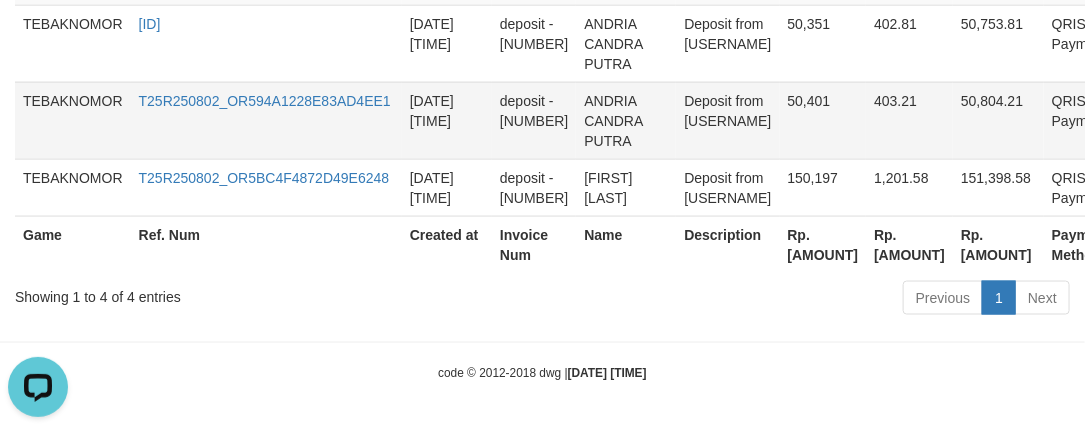 click on "[DATE] [TIME]" at bounding box center [447, 120] 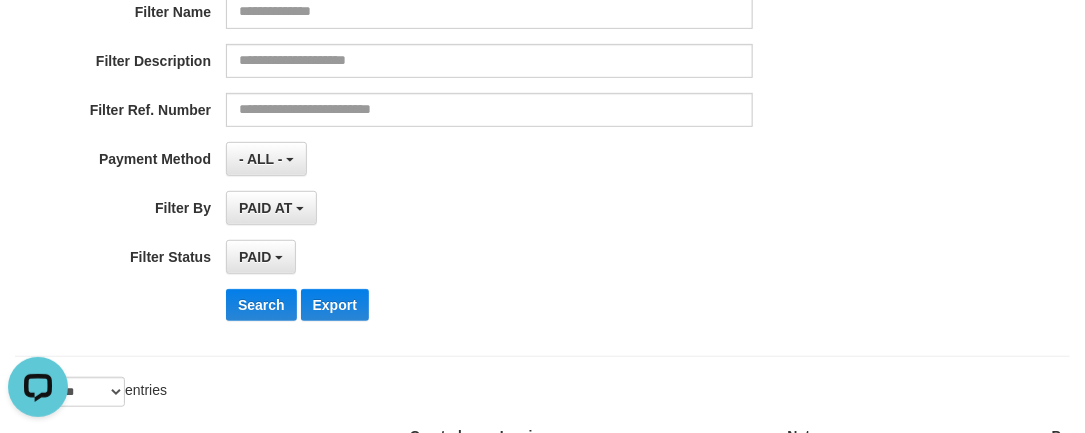 scroll, scrollTop: 32, scrollLeft: 0, axis: vertical 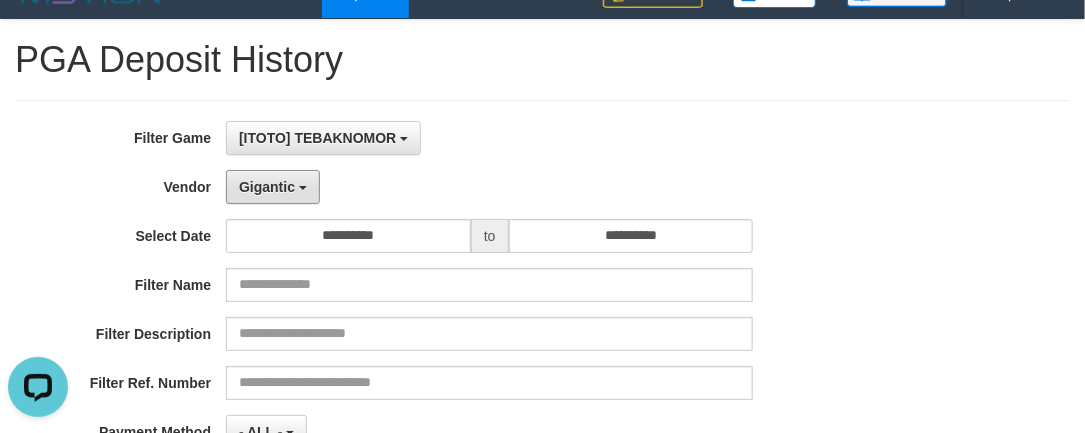 drag, startPoint x: 230, startPoint y: 178, endPoint x: 351, endPoint y: 318, distance: 185.04324 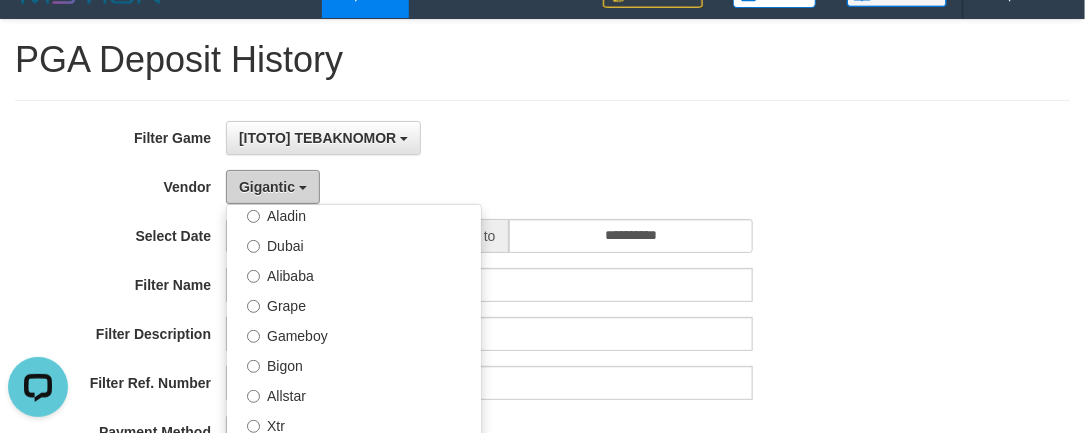 scroll, scrollTop: 545, scrollLeft: 0, axis: vertical 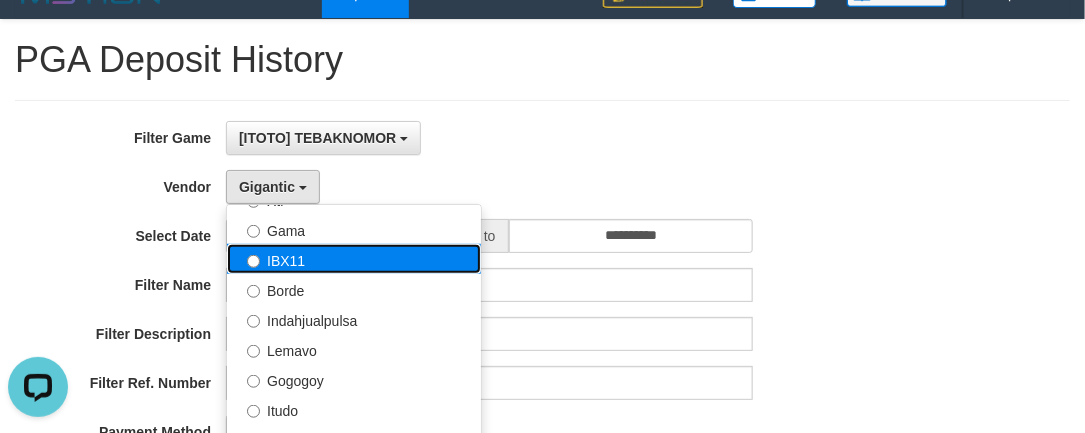 click on "IBX11" at bounding box center [354, 259] 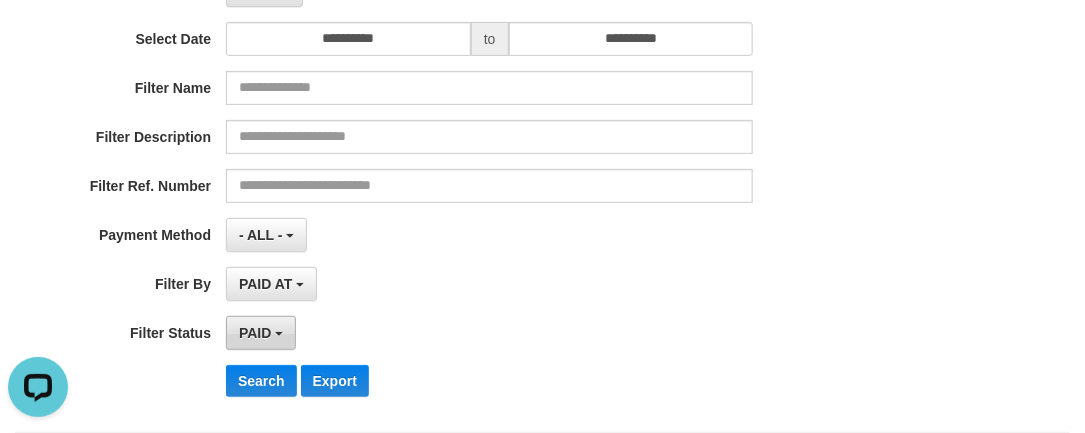 scroll, scrollTop: 305, scrollLeft: 0, axis: vertical 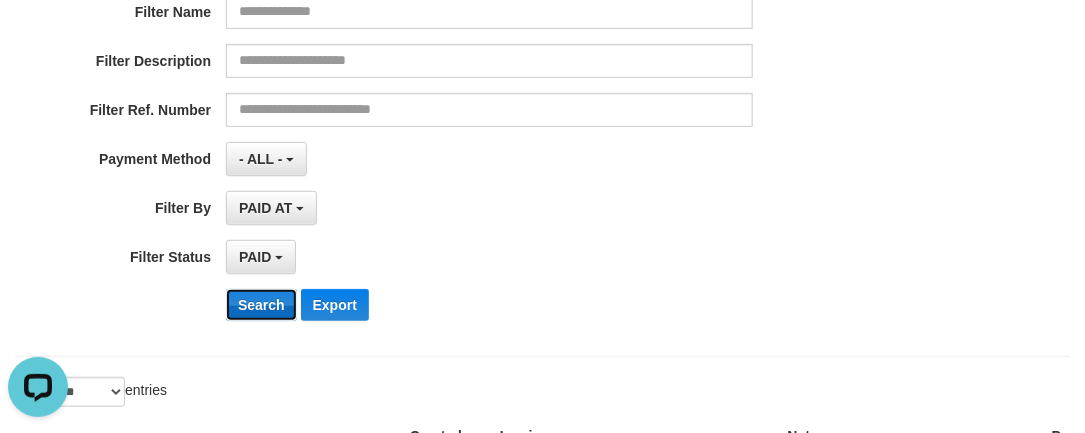 click on "Search" at bounding box center (261, 305) 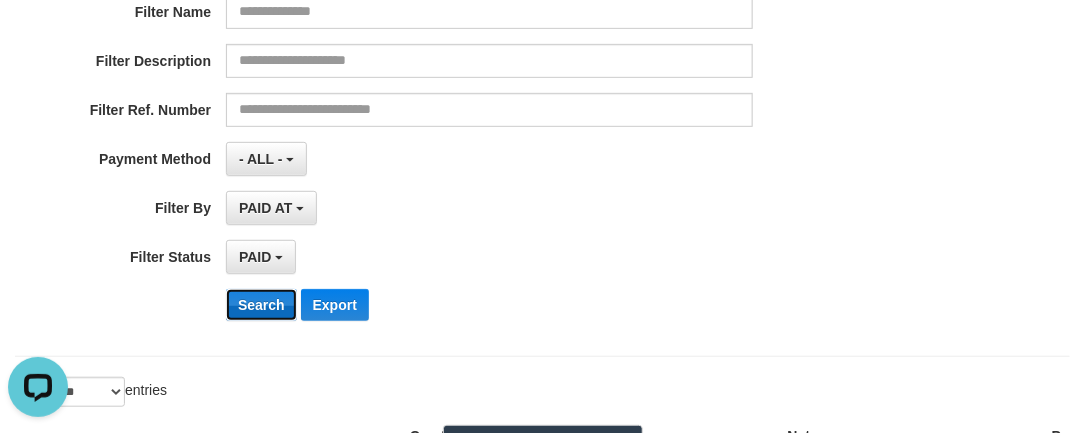 click on "Search" at bounding box center (261, 305) 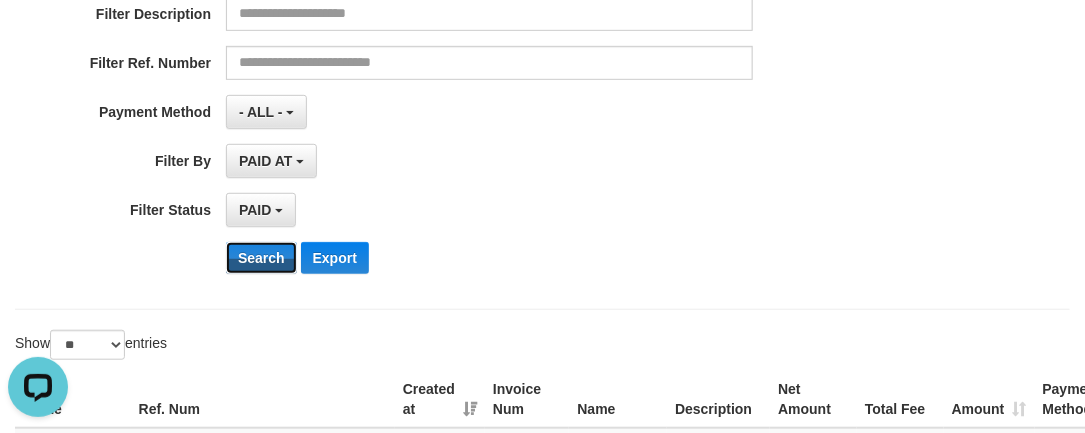 scroll, scrollTop: 773, scrollLeft: 0, axis: vertical 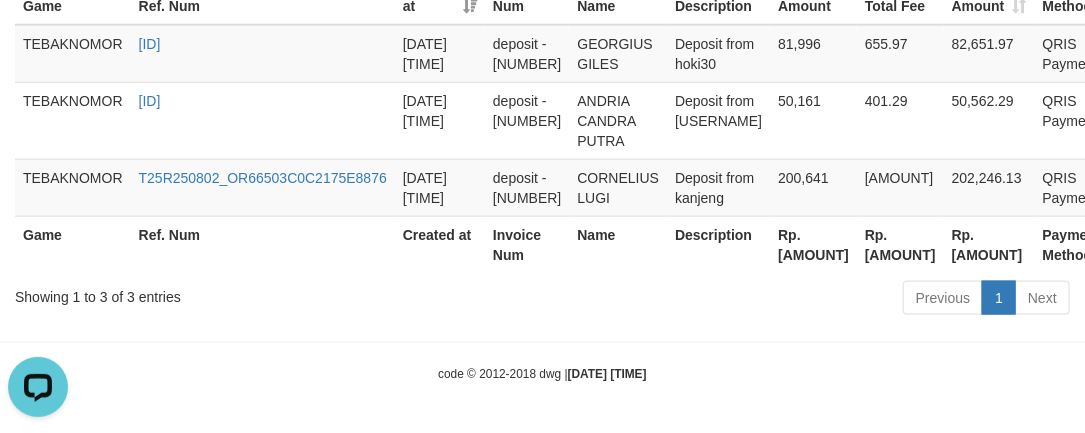 click on "Rp. [AMOUNT]" at bounding box center (813, 244) 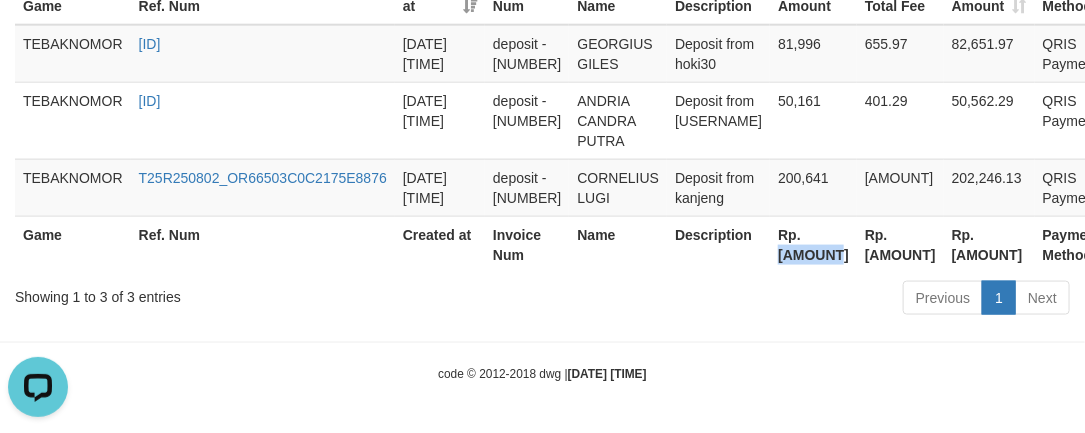 click on "Rp. [AMOUNT]" at bounding box center [813, 244] 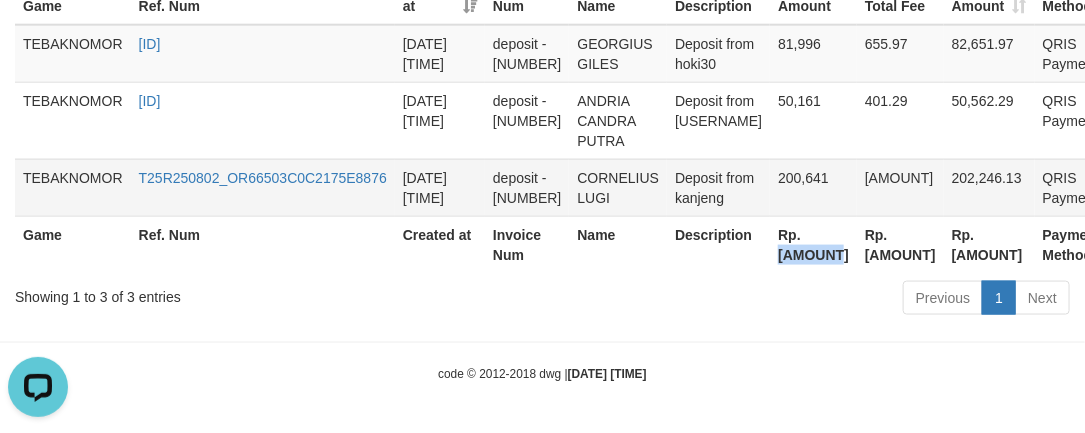 copy on "[AMOUNT]" 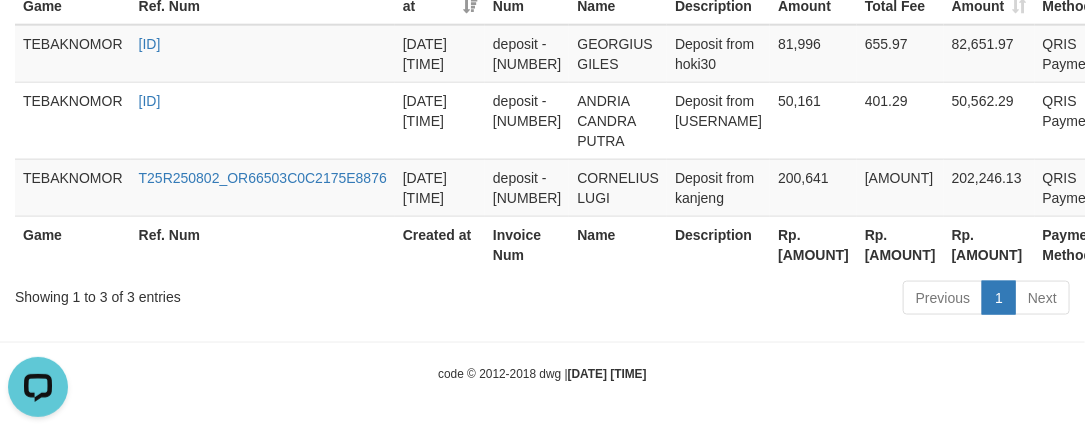 click on "Invoice Num" at bounding box center [527, 244] 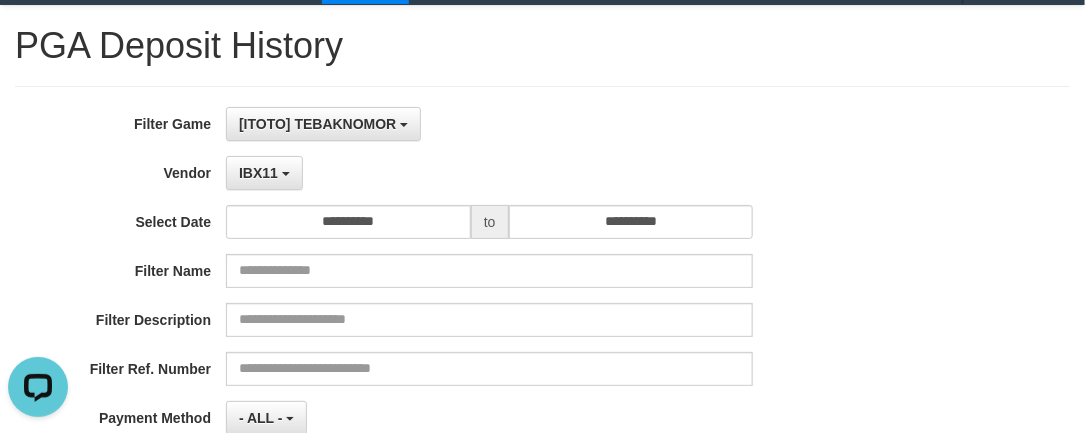 scroll, scrollTop: 0, scrollLeft: 0, axis: both 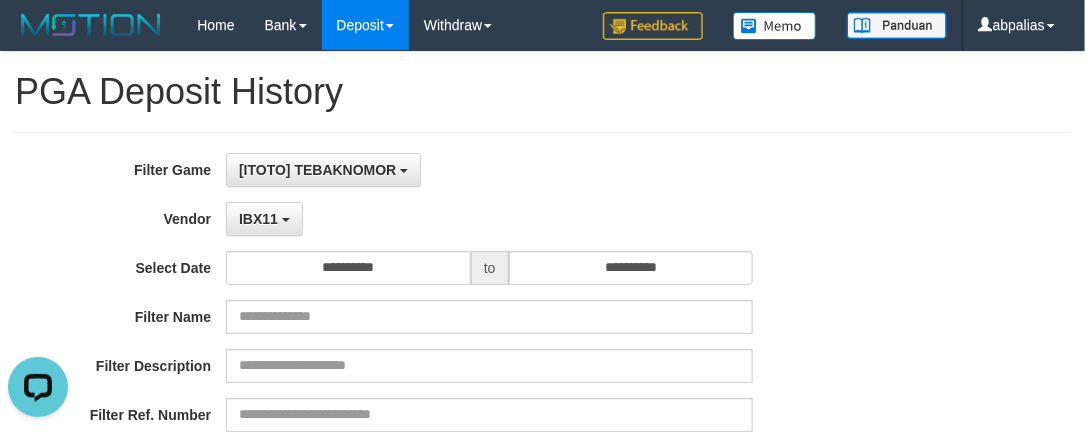 click on "IBX11 - Default Vendor - [PERSON] [PERSON] Atlas WD LB Java Purple Green Gigantic Aladin Dubai Alibaba Grape Gameboy Bigon Allstar Xtr Gama IBX11 Borde Indahjualpulsa Lemavo Gogogoy Itudo Yuwanatopup Sidikgame Voucher100 Awalpulsa Lambda Combo IBX3 NUANSATOPUP IBX3 Pusatjualpulsa IBX3 Itemgame IBX3 SILAKSA IBX3 Makmurvoucher IBX3 MAKMURTOPUP IBX3 Pilihvoucher" at bounding box center (489, 219) 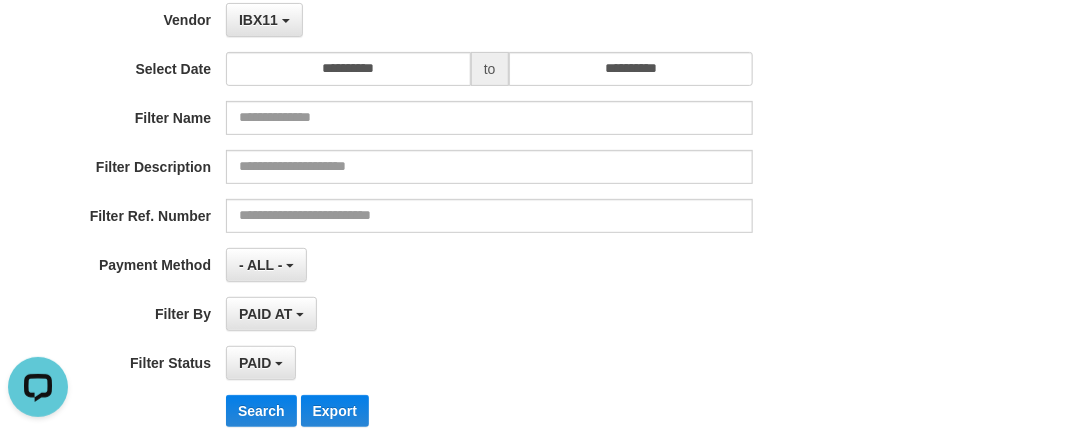 scroll, scrollTop: 90, scrollLeft: 0, axis: vertical 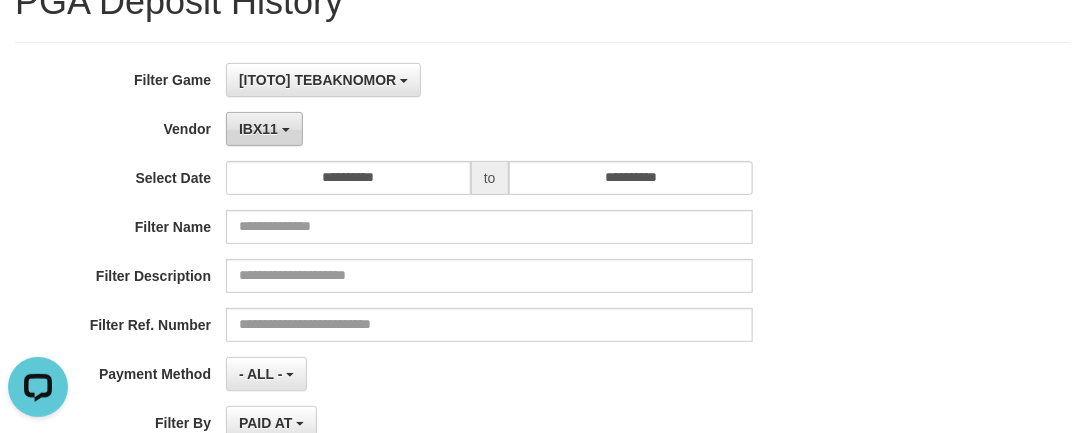 click on "IBX11" at bounding box center [258, 129] 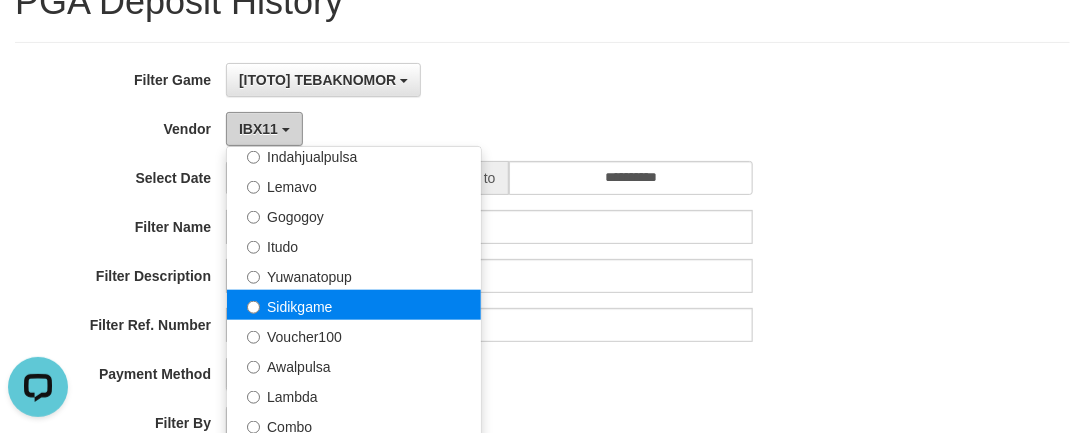 scroll, scrollTop: 655, scrollLeft: 0, axis: vertical 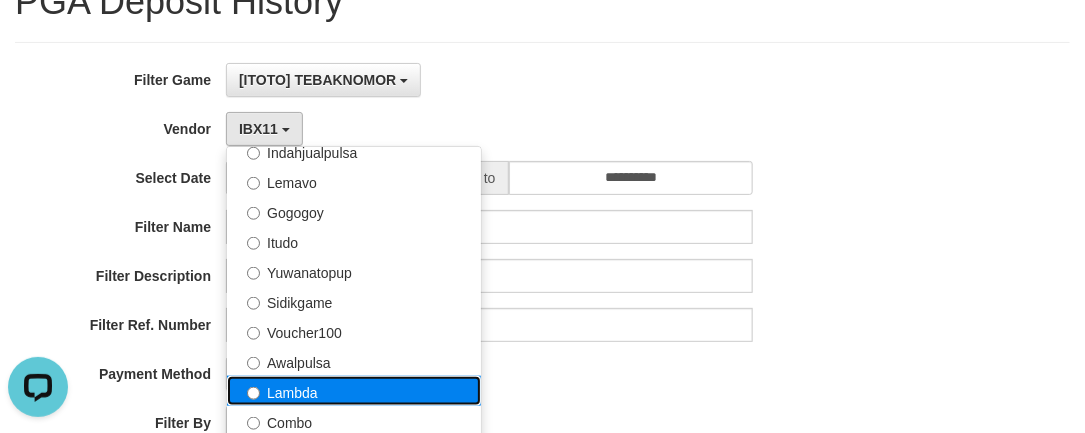 click on "Lambda" at bounding box center [354, 391] 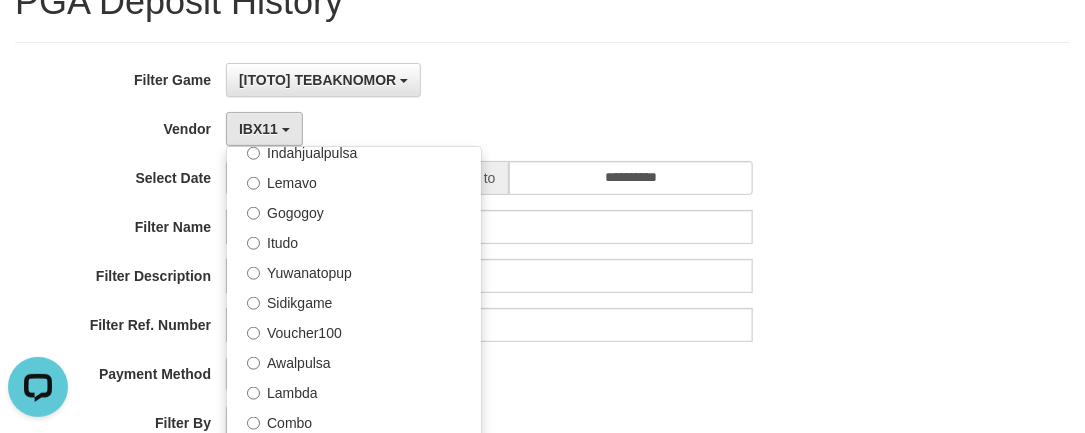 select on "**********" 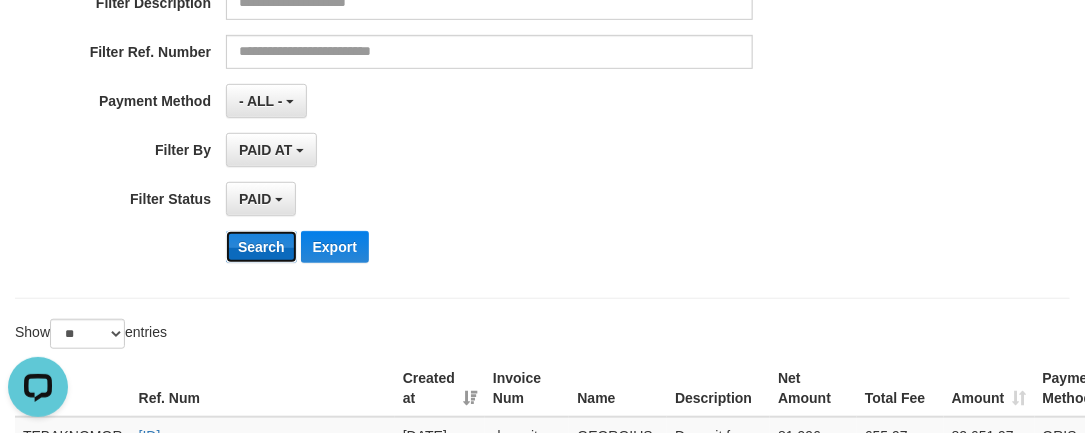 click on "Search" at bounding box center [261, 247] 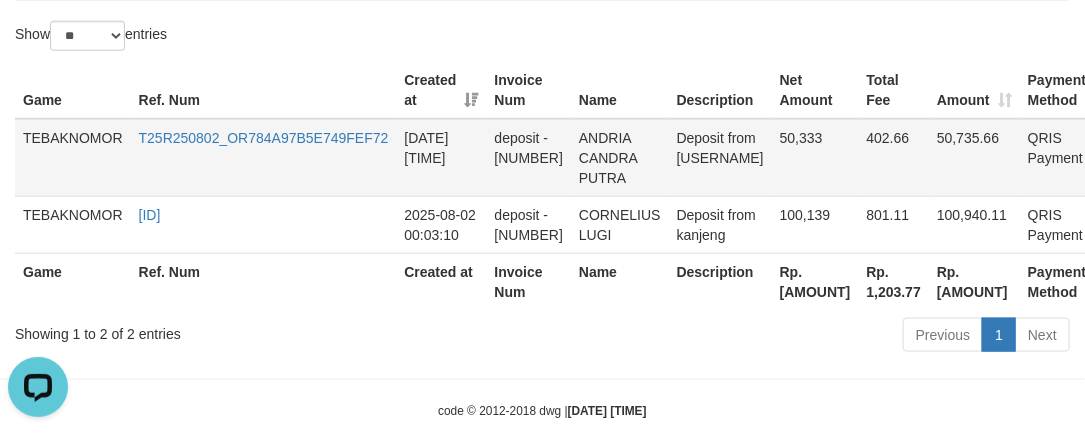 scroll, scrollTop: 716, scrollLeft: 0, axis: vertical 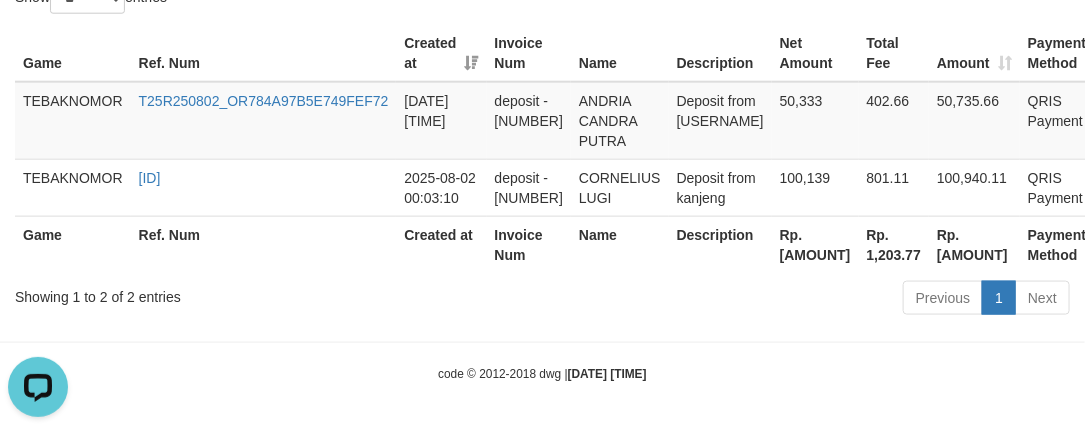 click on "Rp. [AMOUNT]" at bounding box center (815, 244) 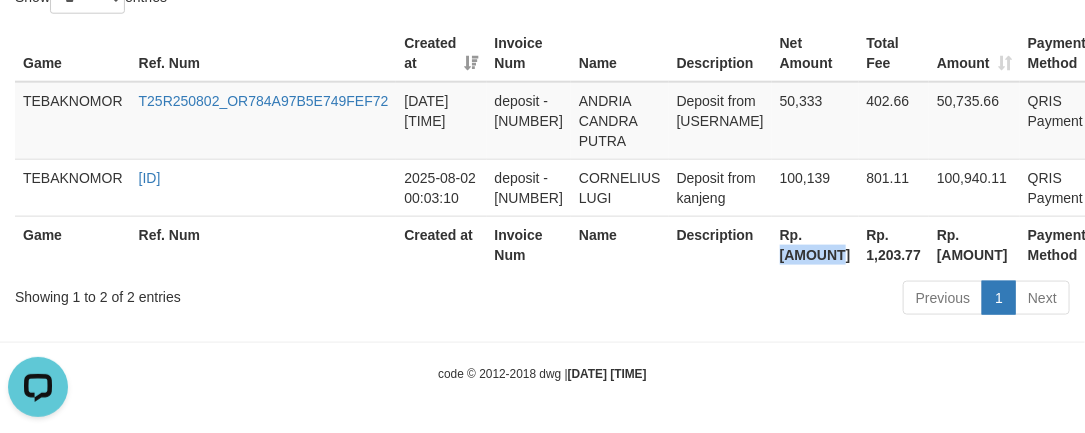 click on "Rp. [AMOUNT]" at bounding box center [815, 244] 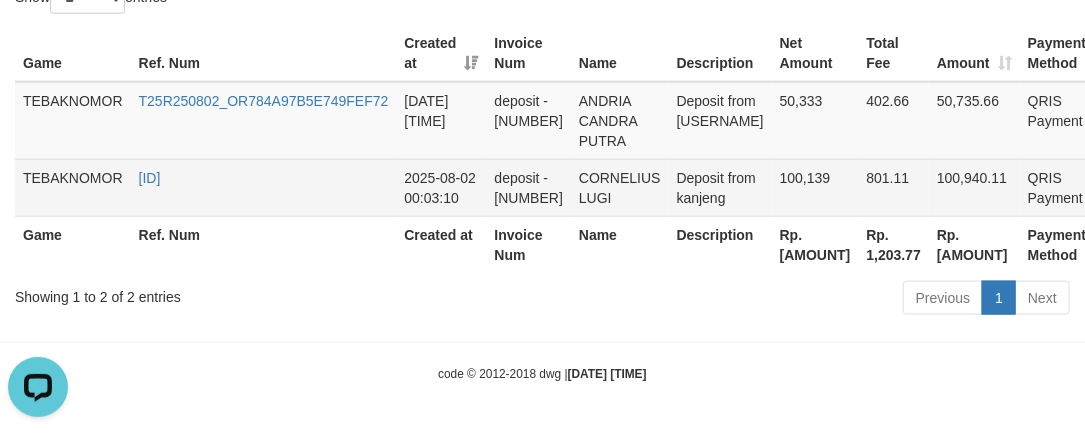 click on "100,139" at bounding box center [815, 187] 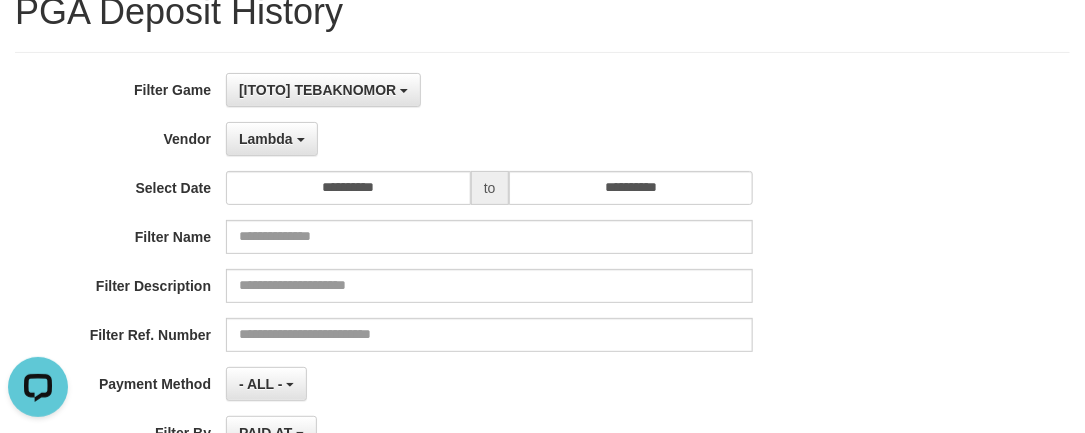 scroll, scrollTop: 0, scrollLeft: 0, axis: both 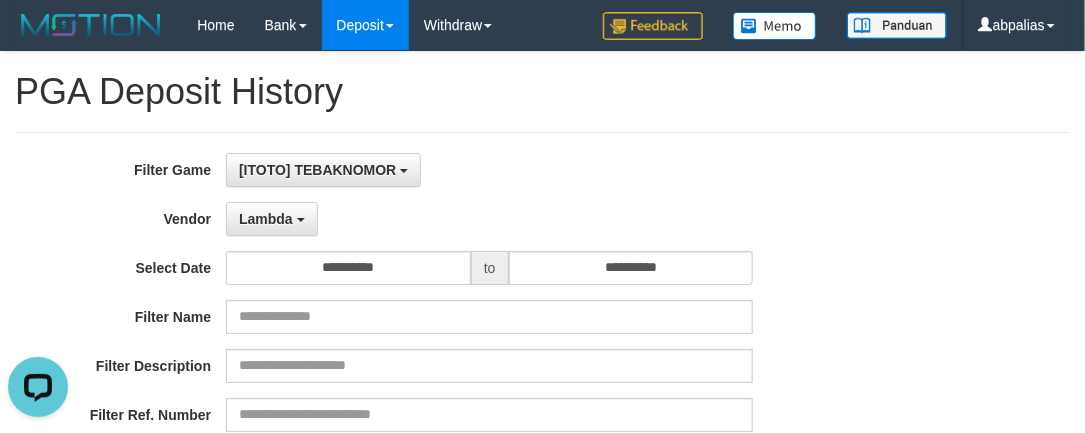 click on "**********" at bounding box center (452, 397) 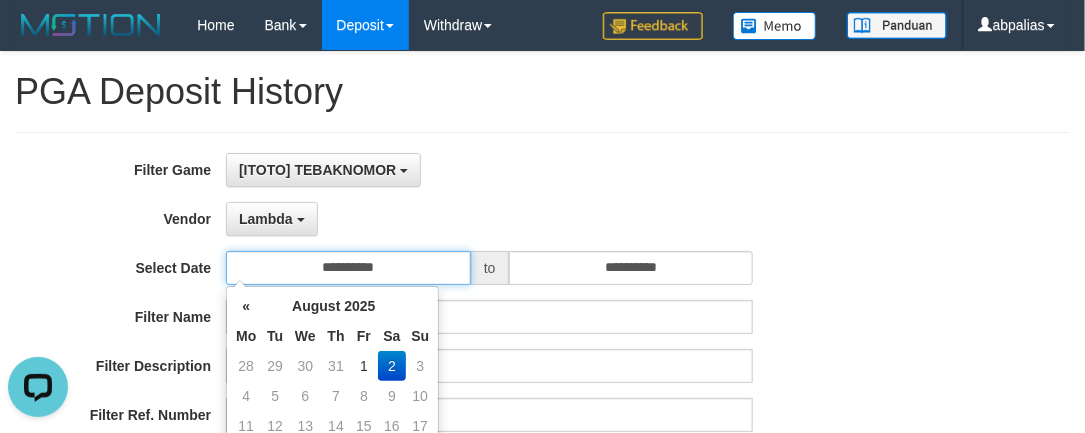 click on "**********" at bounding box center [348, 268] 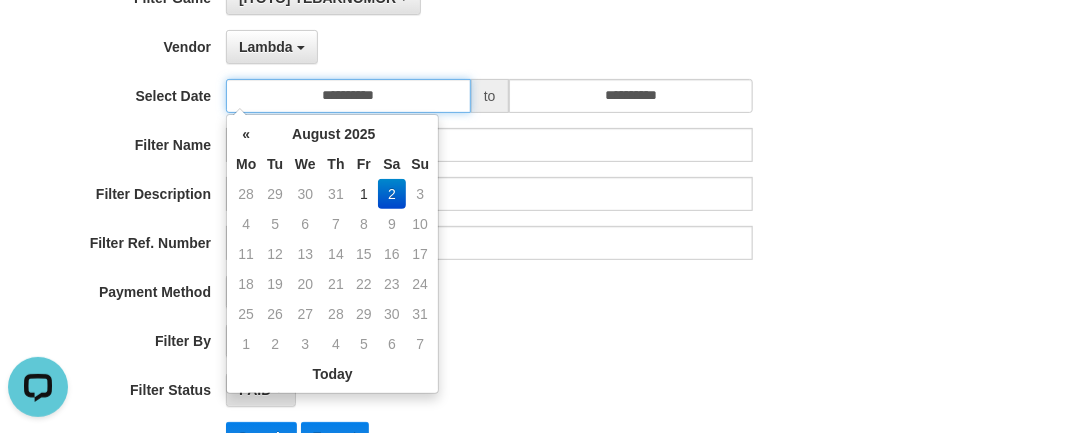 scroll, scrollTop: 272, scrollLeft: 0, axis: vertical 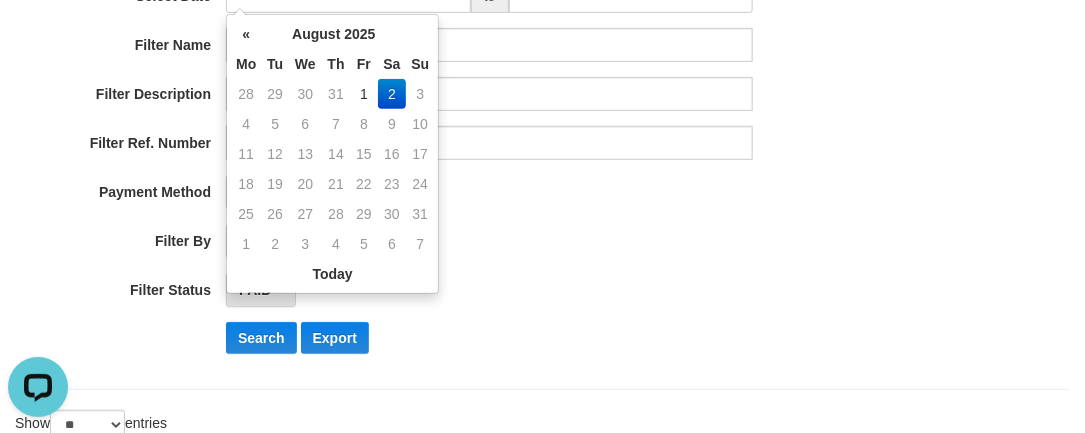 drag, startPoint x: 240, startPoint y: 99, endPoint x: 576, endPoint y: 195, distance: 349.44528 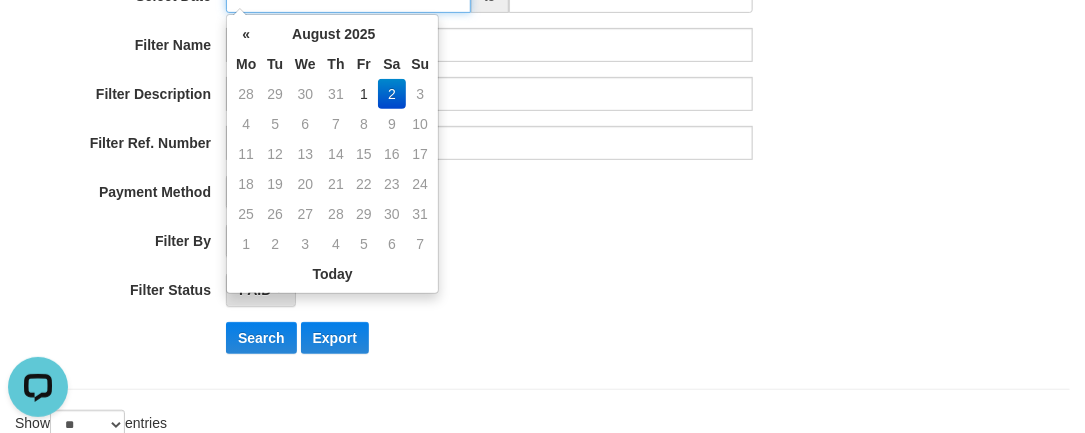type on "**********" 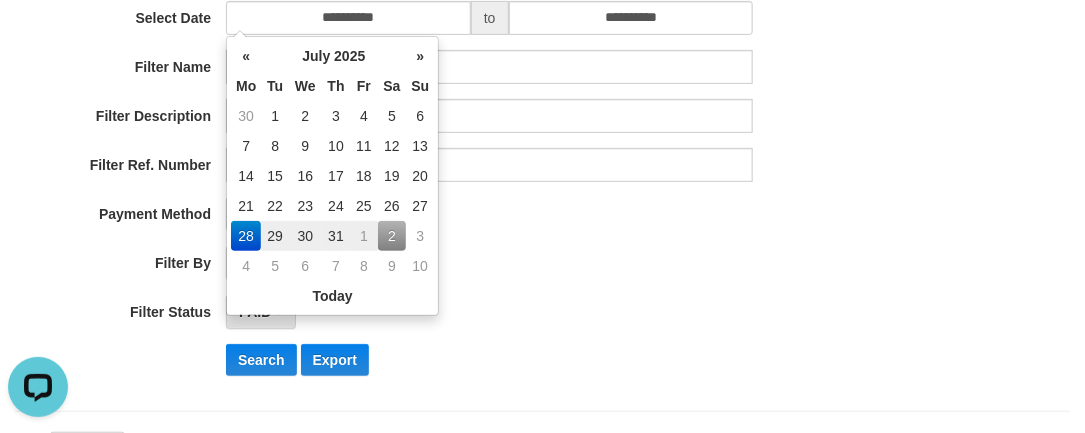 drag, startPoint x: 692, startPoint y: 229, endPoint x: 508, endPoint y: 229, distance: 184 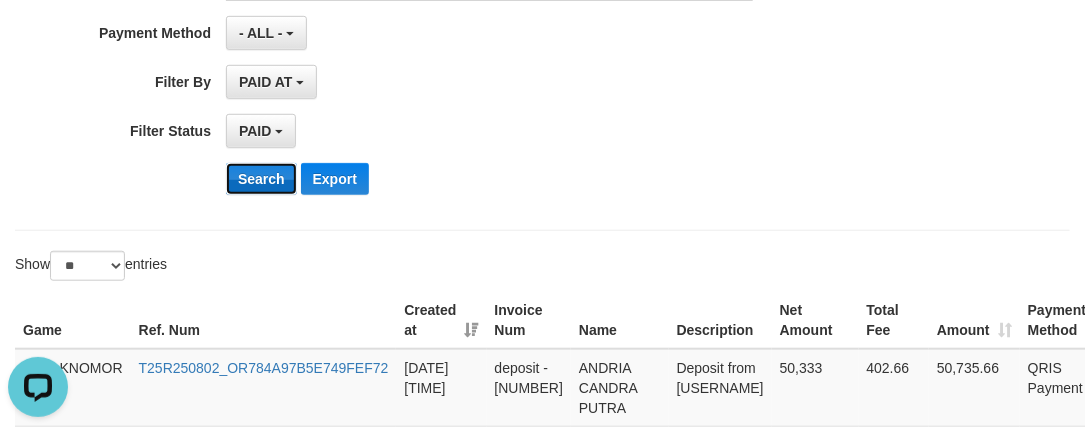 click on "Search" at bounding box center [261, 179] 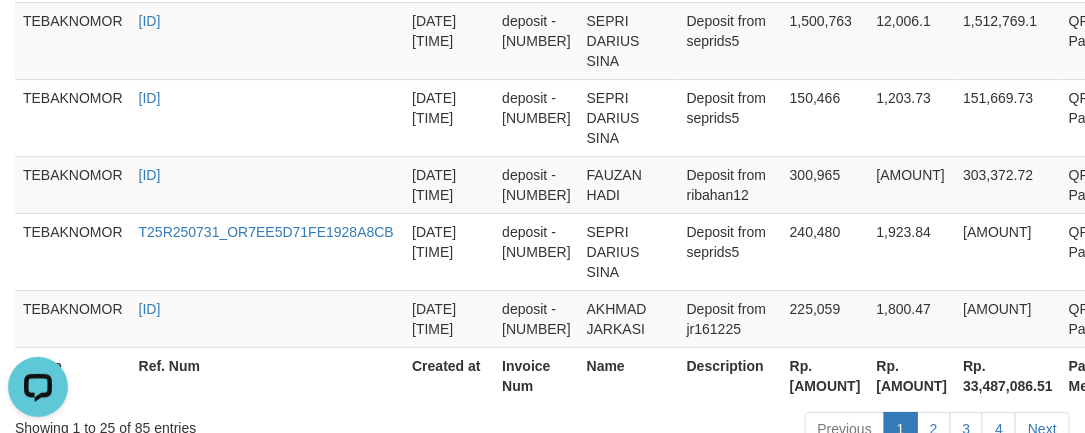 scroll, scrollTop: 2145, scrollLeft: 0, axis: vertical 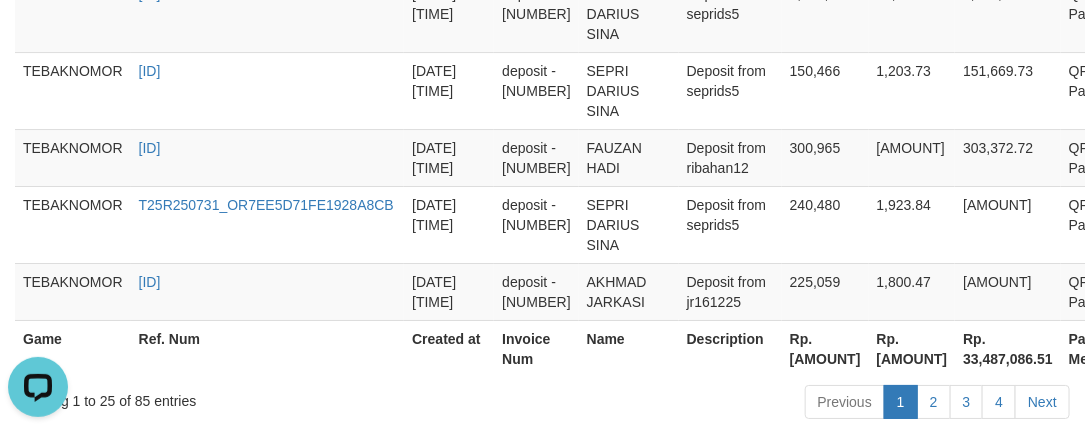 click on "Rp. [AMOUNT]" at bounding box center (825, 348) 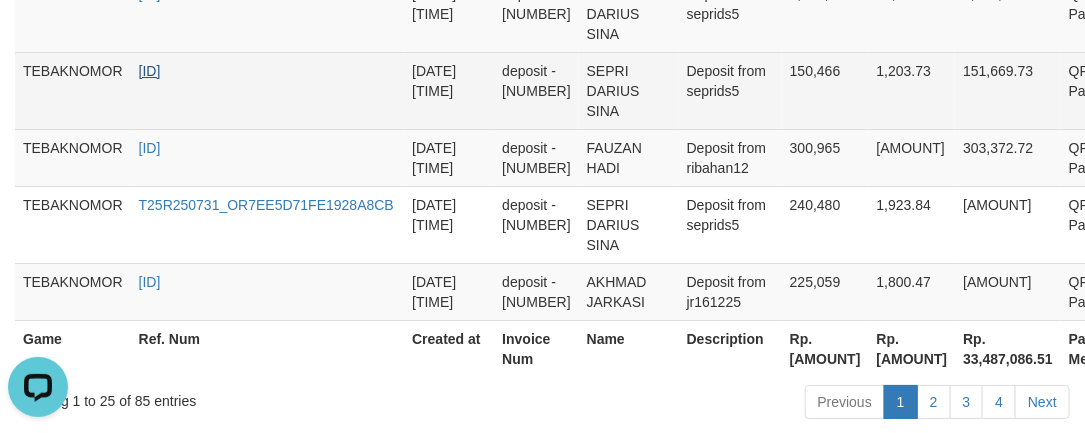 copy on "[AMOUNT]" 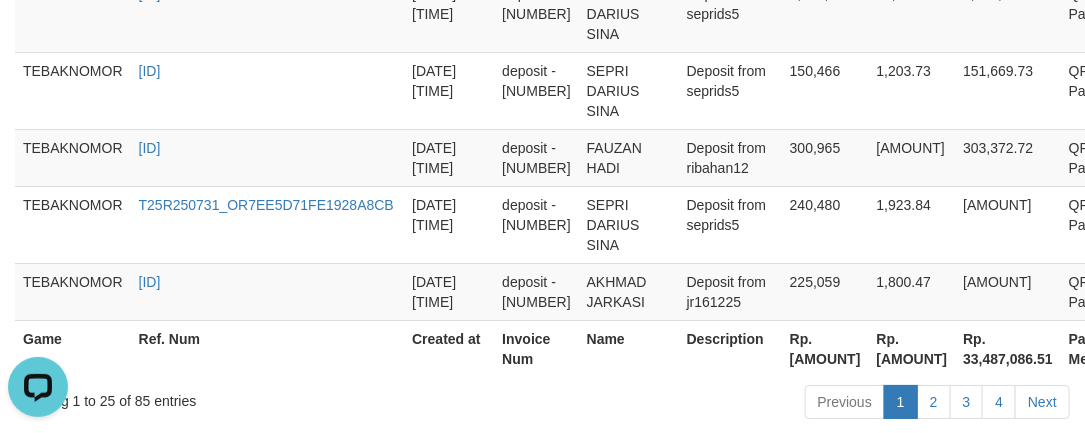 click on "Description" at bounding box center (730, 348) 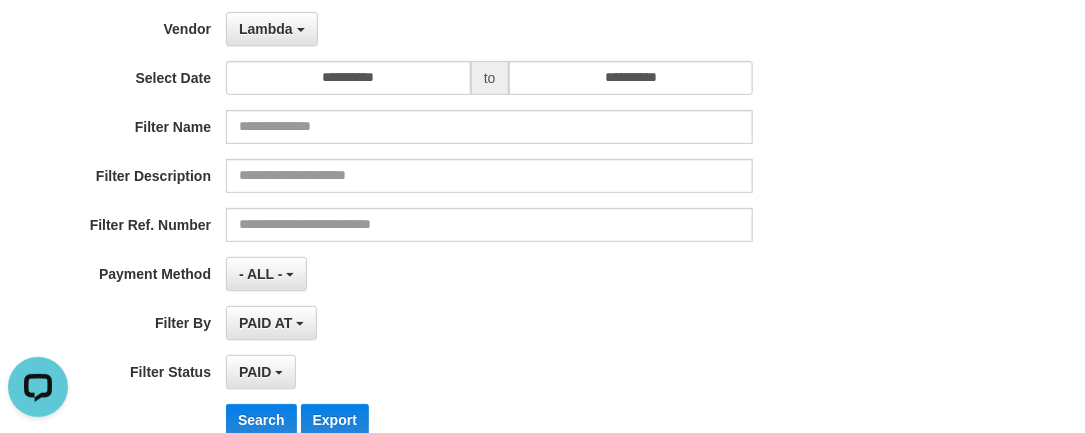 scroll, scrollTop: 0, scrollLeft: 0, axis: both 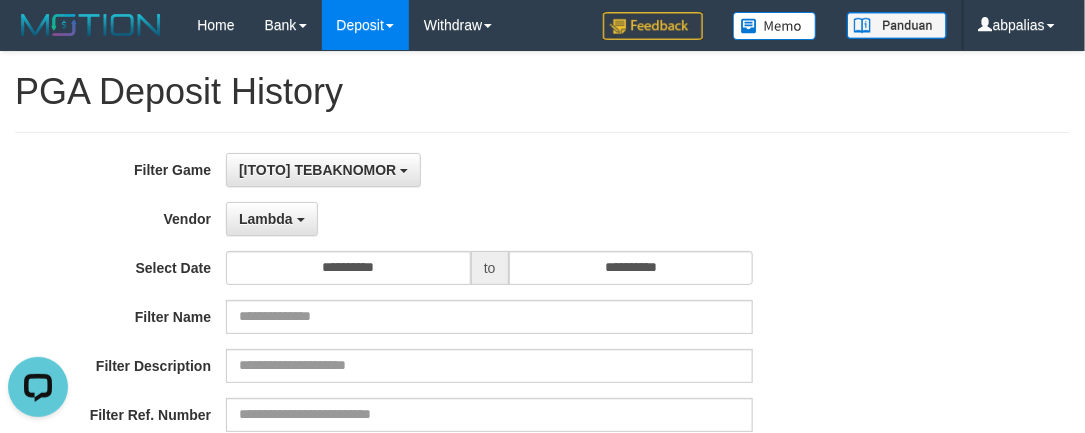 click on "**********" at bounding box center [452, 397] 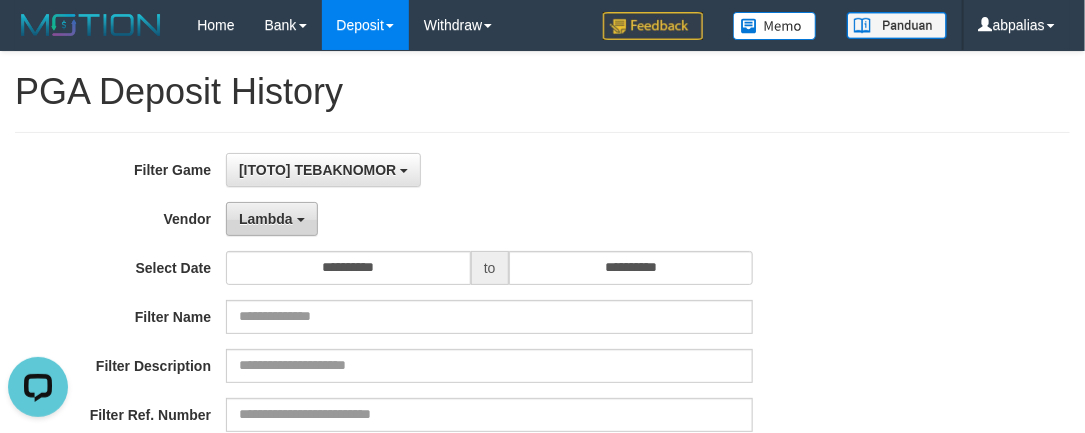 drag, startPoint x: 280, startPoint y: 209, endPoint x: 400, endPoint y: 361, distance: 193.6595 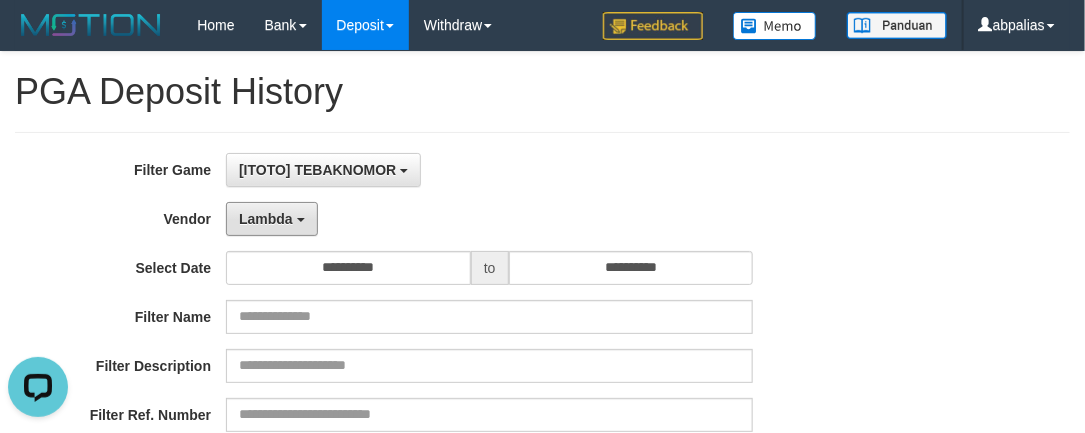 click on "Lambda" at bounding box center [272, 219] 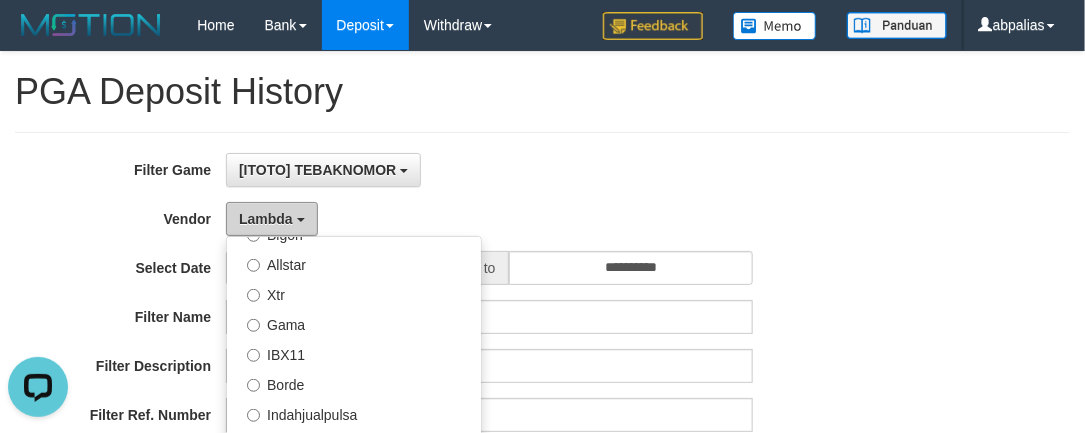 scroll, scrollTop: 473, scrollLeft: 0, axis: vertical 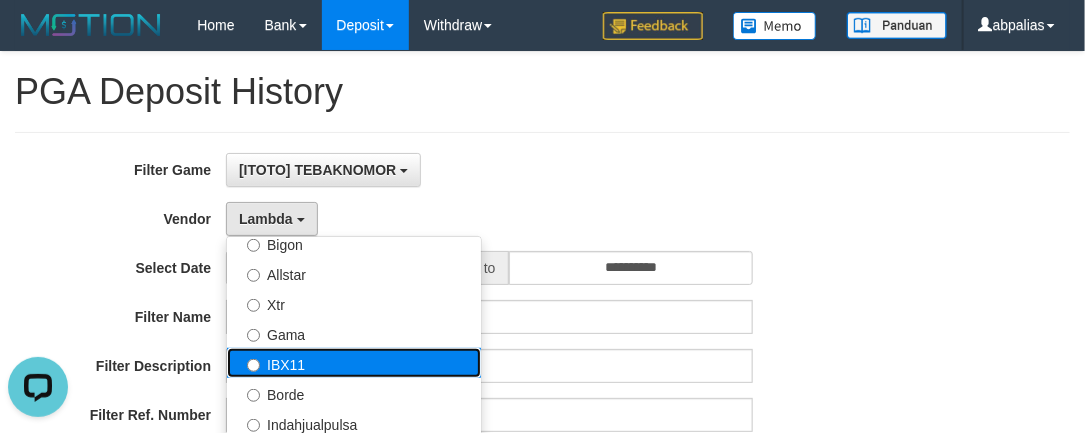 click on "IBX11" at bounding box center [354, 363] 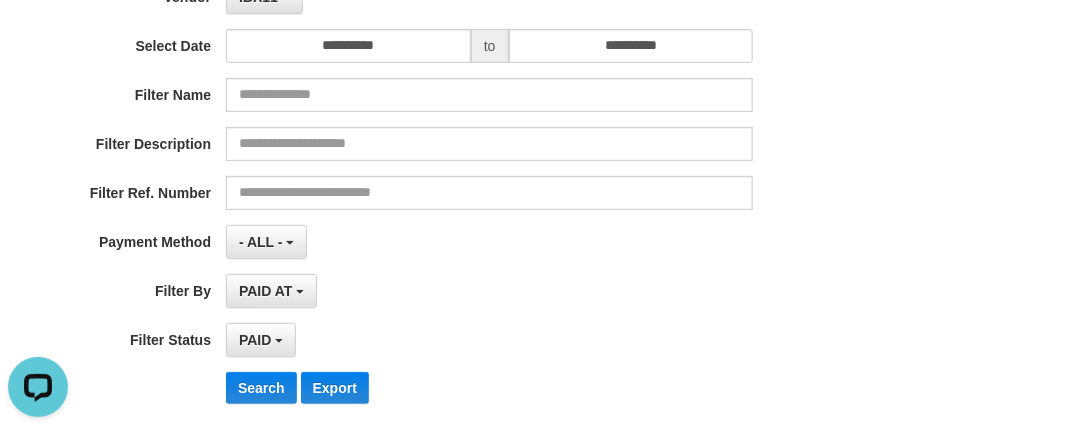 scroll, scrollTop: 363, scrollLeft: 0, axis: vertical 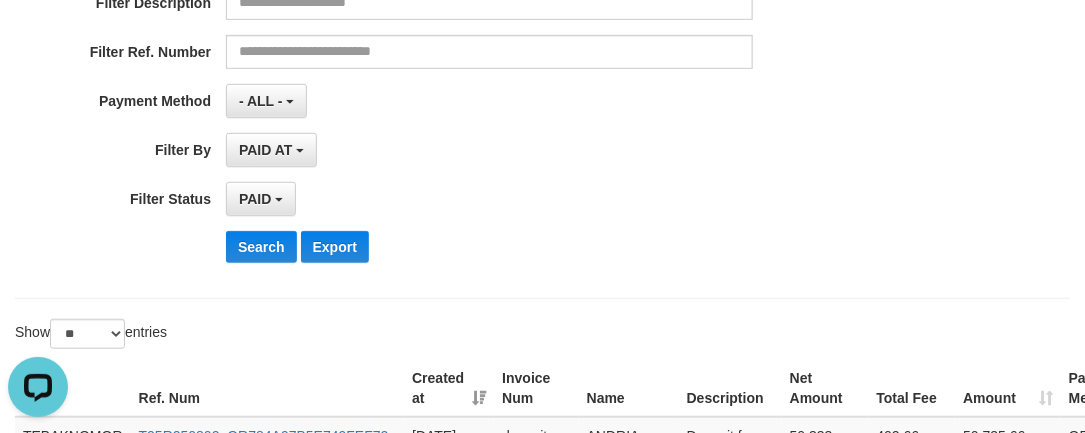 click on "**********" at bounding box center [452, 34] 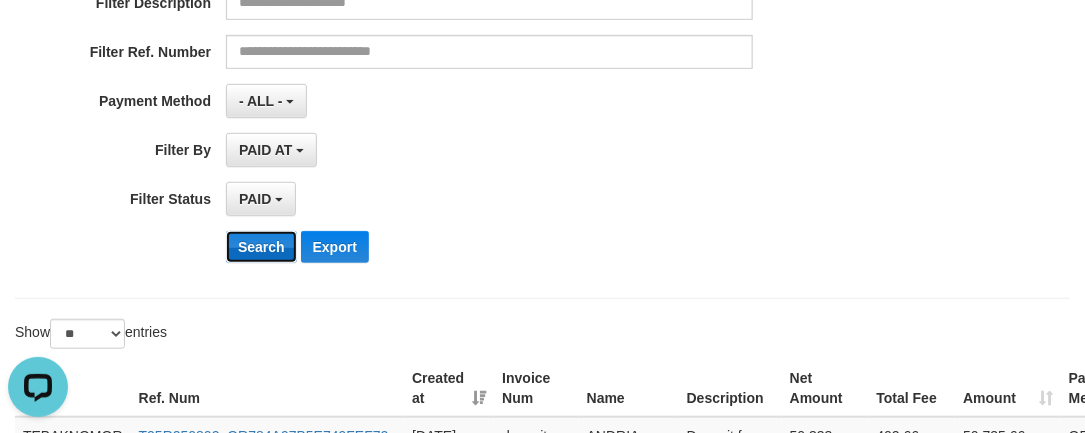 click on "Search" at bounding box center (261, 247) 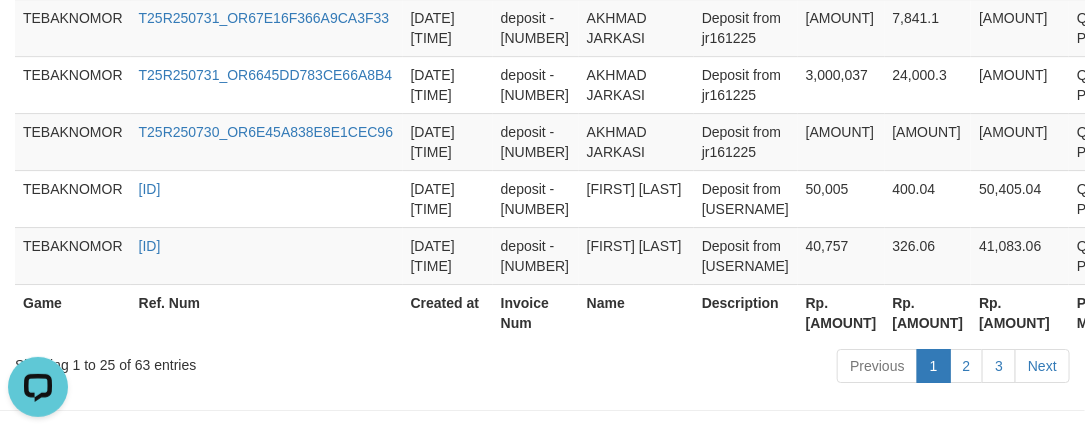 scroll, scrollTop: 2105, scrollLeft: 0, axis: vertical 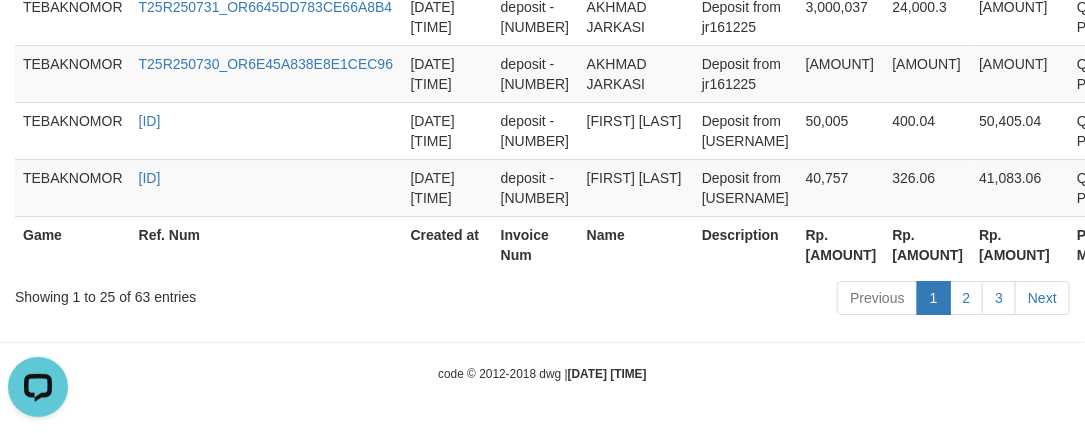 click on "Rp. [AMOUNT]" at bounding box center (841, 244) 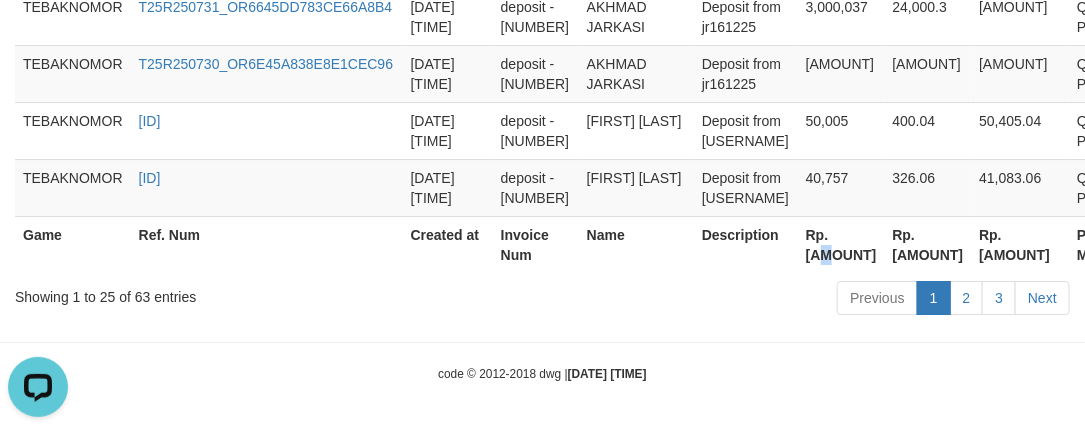 click on "Rp. [AMOUNT]" at bounding box center (841, 244) 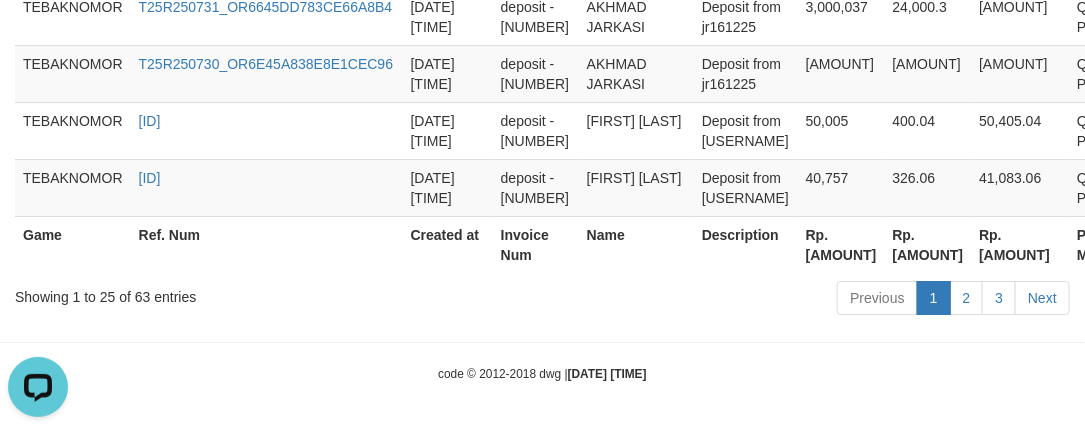 click on "Rp. [AMOUNT]" at bounding box center [841, 244] 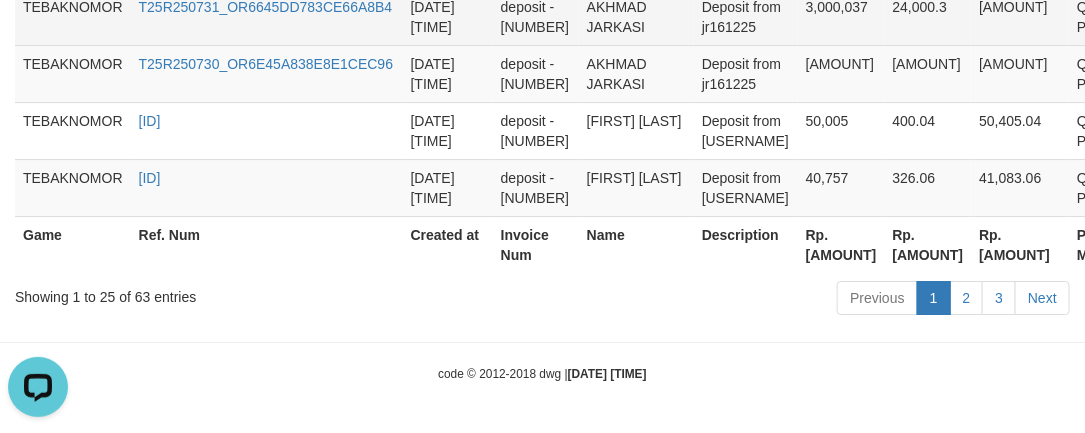 copy on "[AMOUNT]" 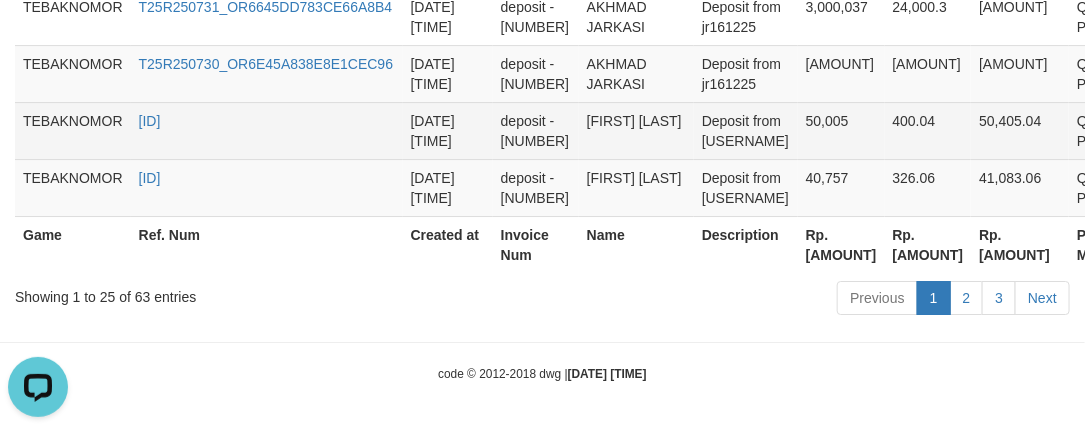 click on "[DATE] [TIME]" at bounding box center [448, 130] 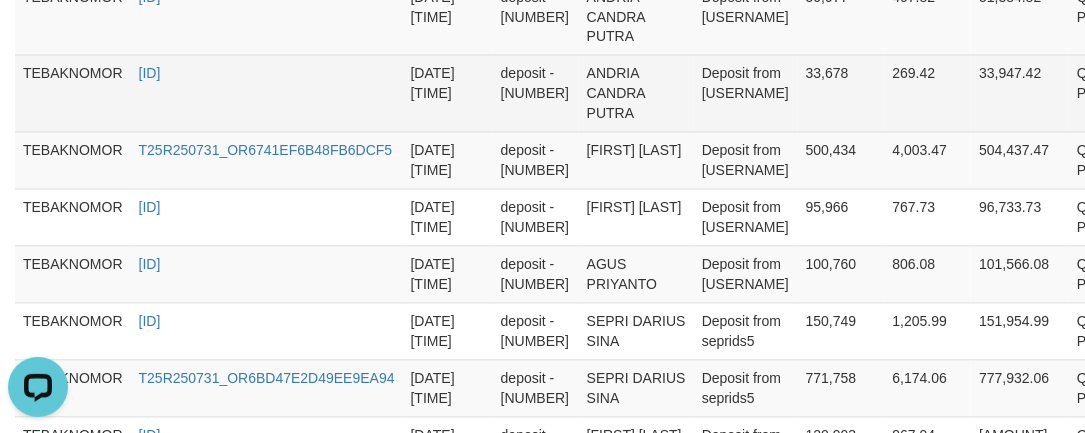 scroll, scrollTop: 1196, scrollLeft: 0, axis: vertical 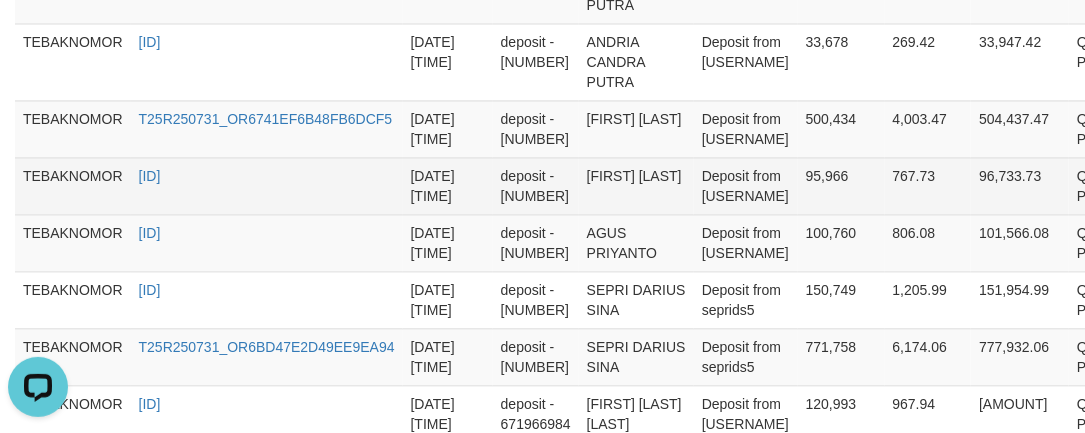 click on "[ID]" at bounding box center (267, 185) 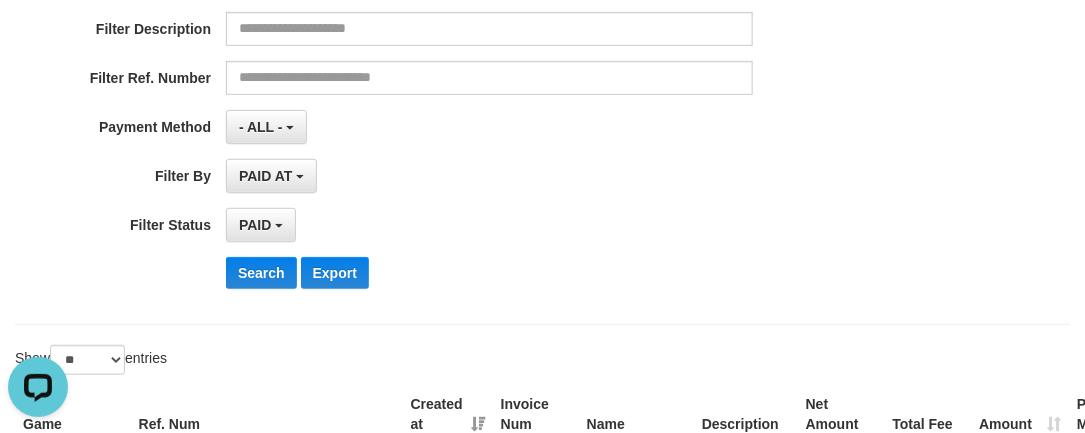 scroll, scrollTop: 14, scrollLeft: 0, axis: vertical 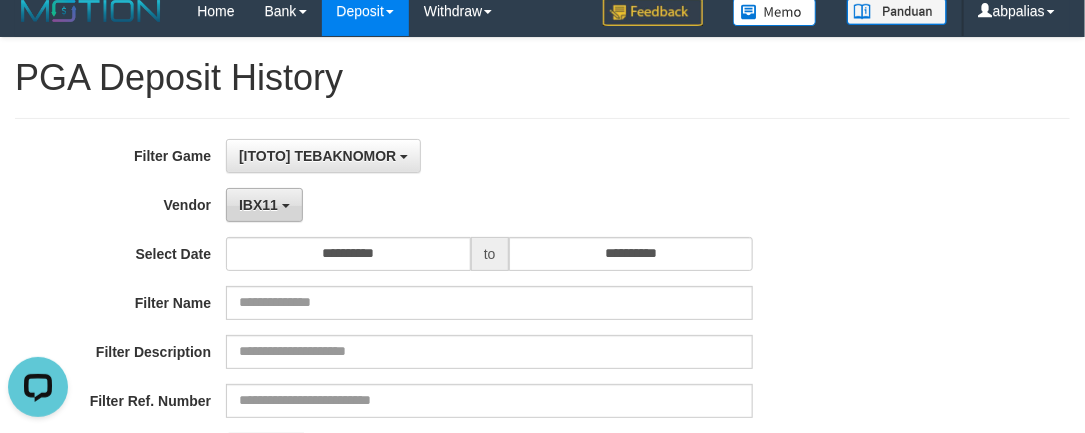 click on "IBX11" at bounding box center [258, 205] 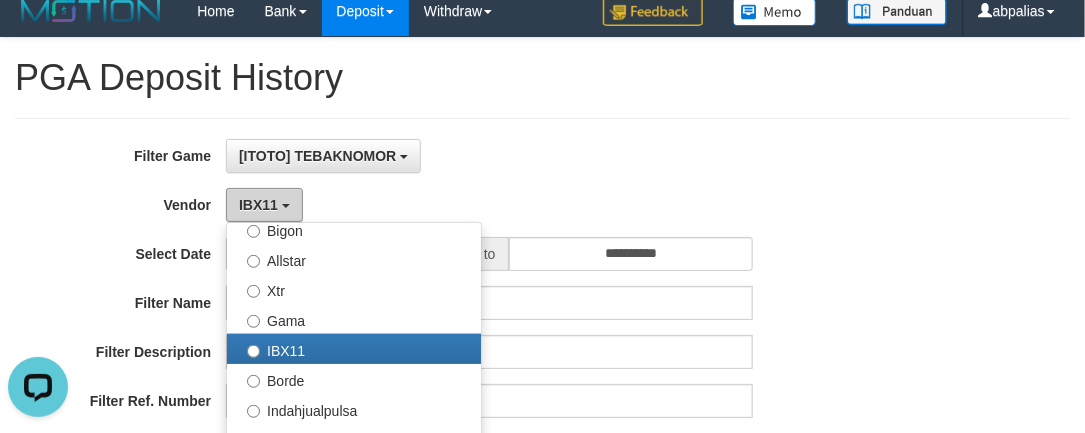 scroll, scrollTop: 291, scrollLeft: 0, axis: vertical 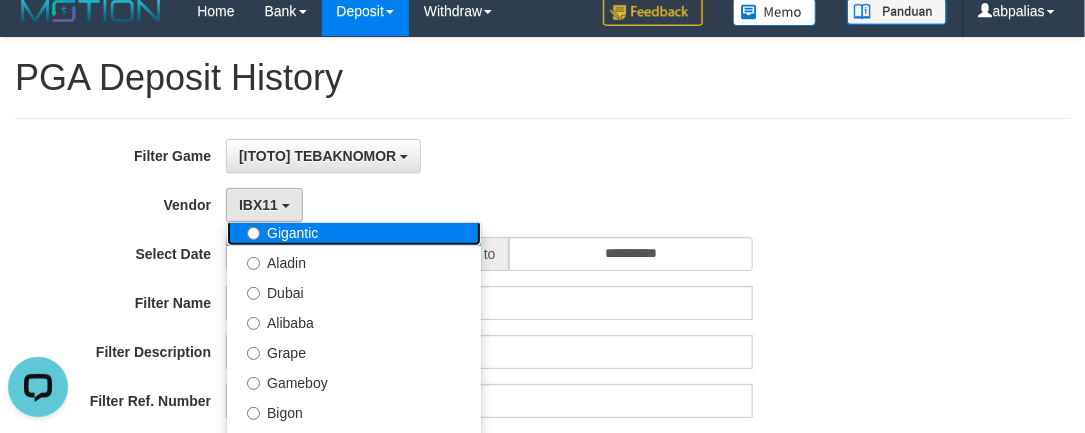 click on "Gigantic" at bounding box center [354, 231] 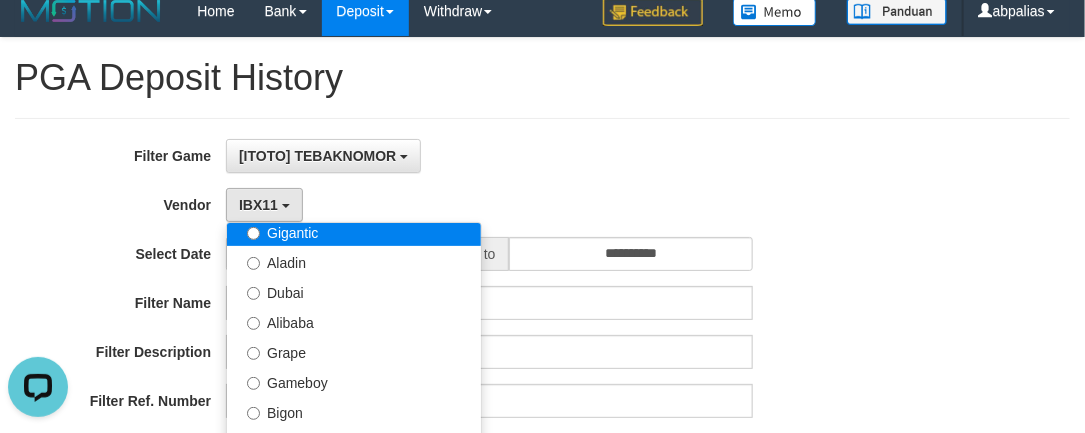 select on "**********" 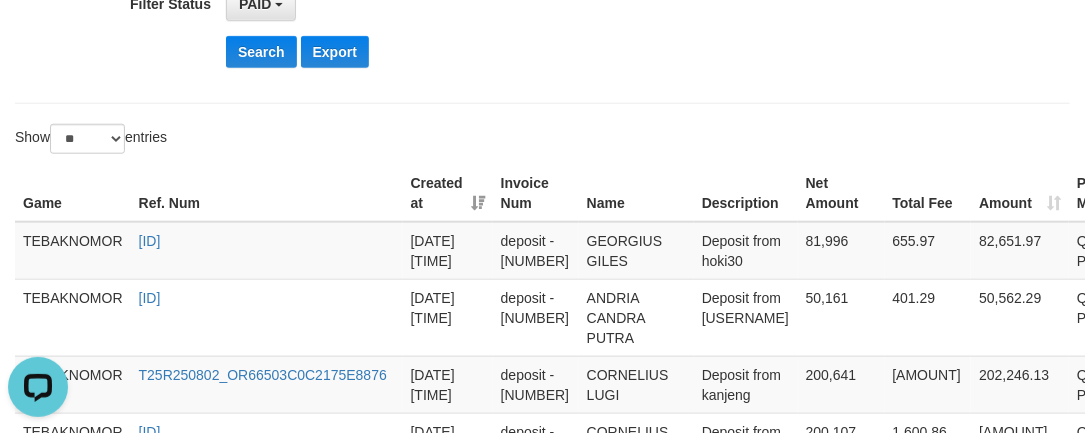 scroll, scrollTop: 469, scrollLeft: 0, axis: vertical 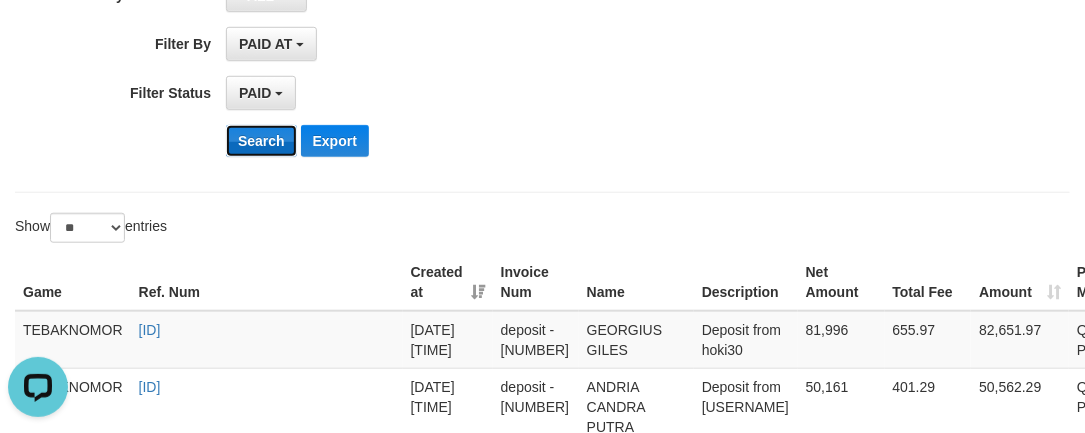 click on "Search" at bounding box center (261, 141) 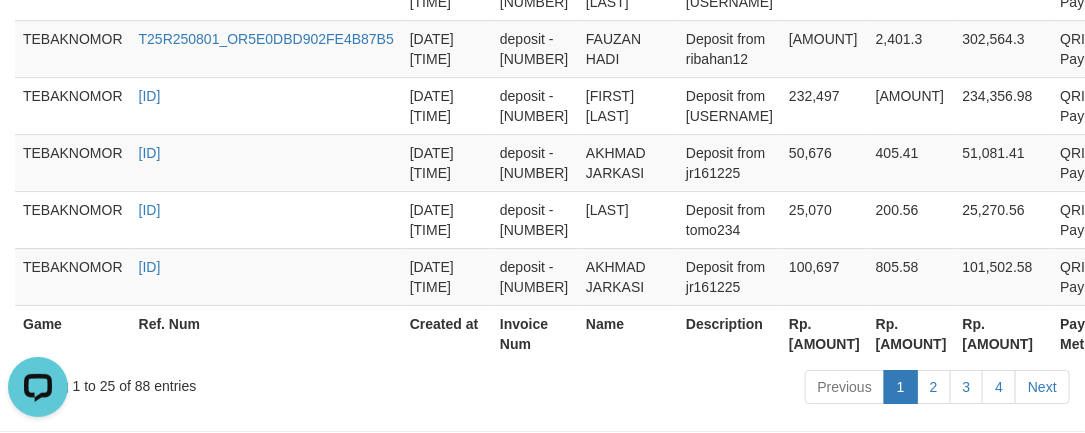 scroll, scrollTop: 2045, scrollLeft: 0, axis: vertical 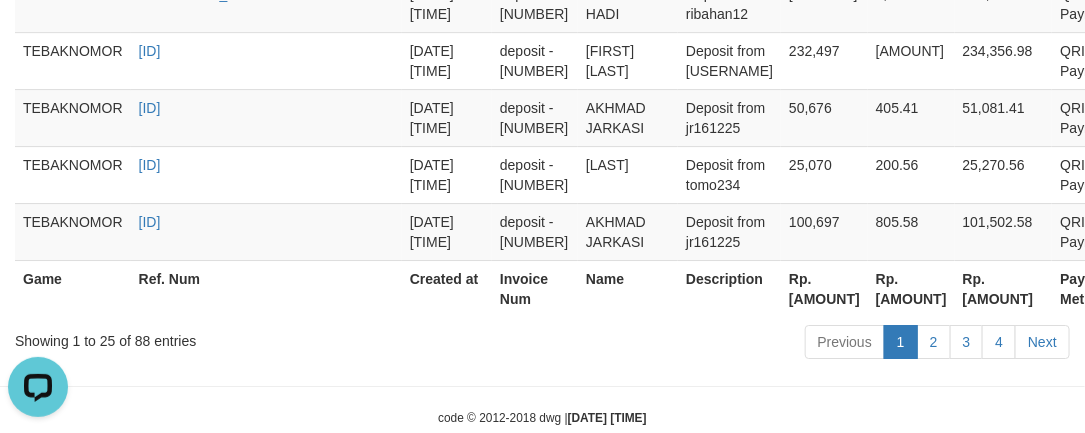 click on "Rp. [AMOUNT]" at bounding box center (824, 288) 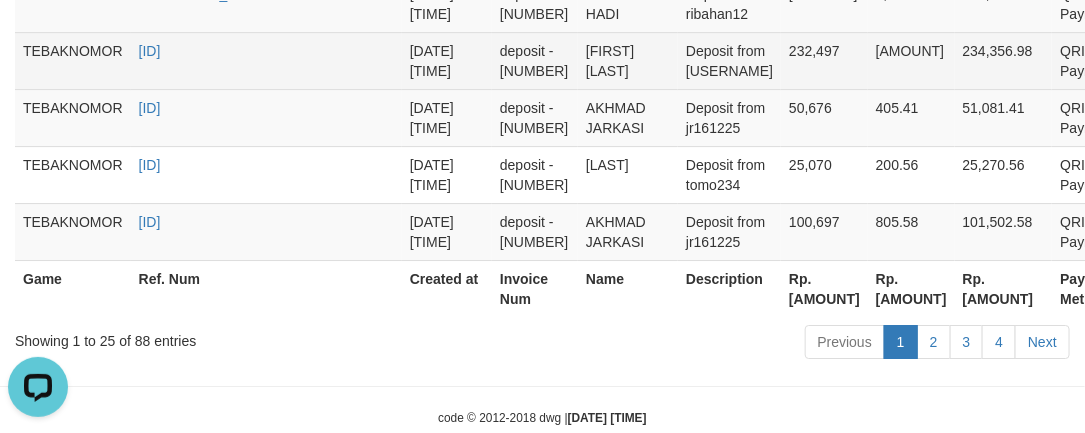 copy on "[AMOUNT]" 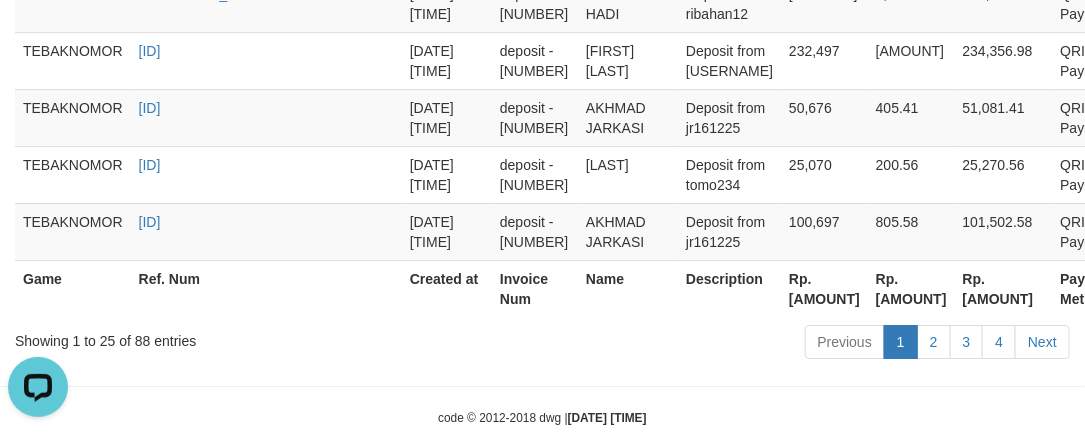 click on "Name" at bounding box center (628, 288) 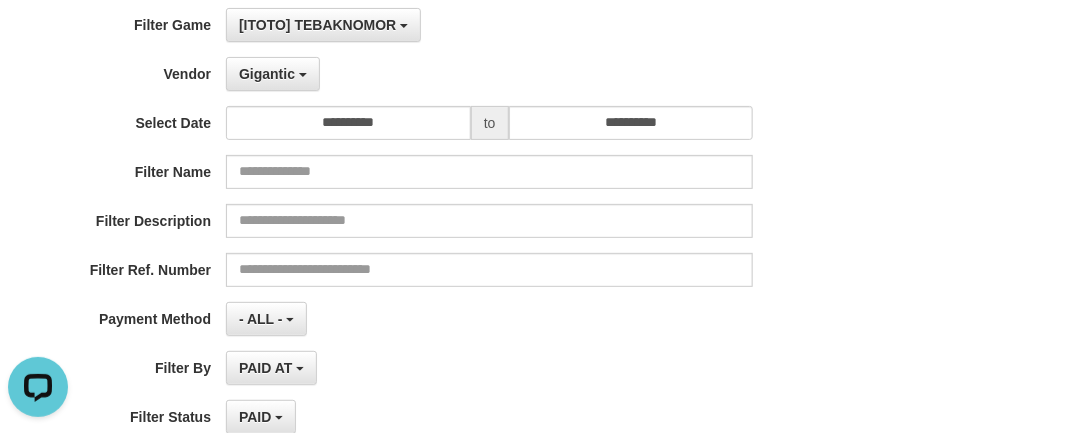 scroll, scrollTop: 0, scrollLeft: 0, axis: both 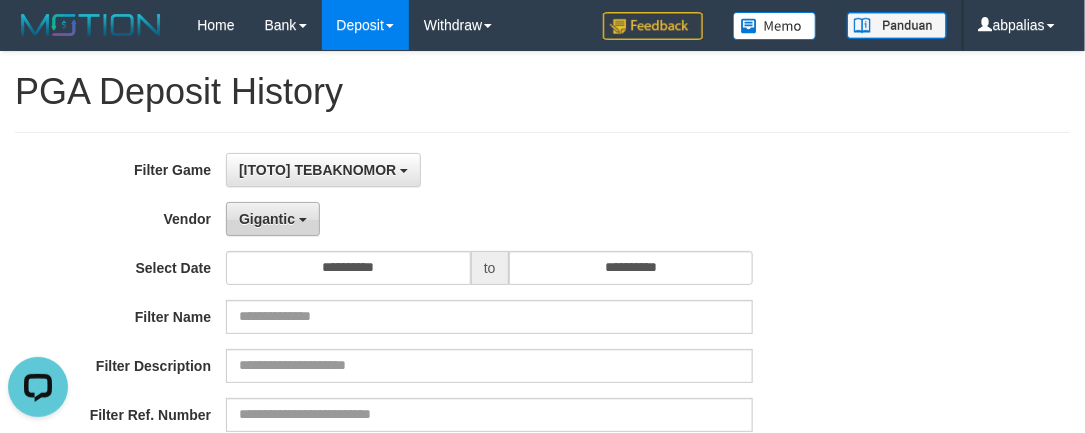 click on "Gigantic" at bounding box center [273, 219] 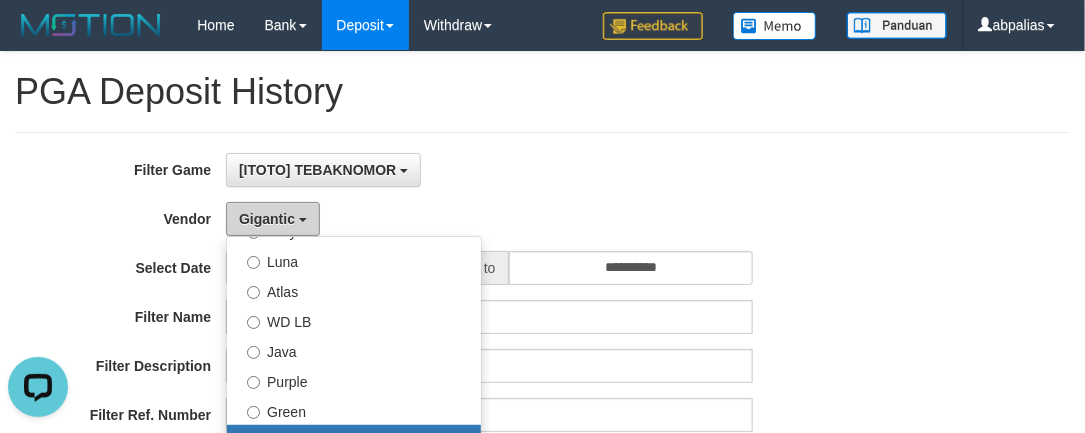 scroll, scrollTop: 0, scrollLeft: 0, axis: both 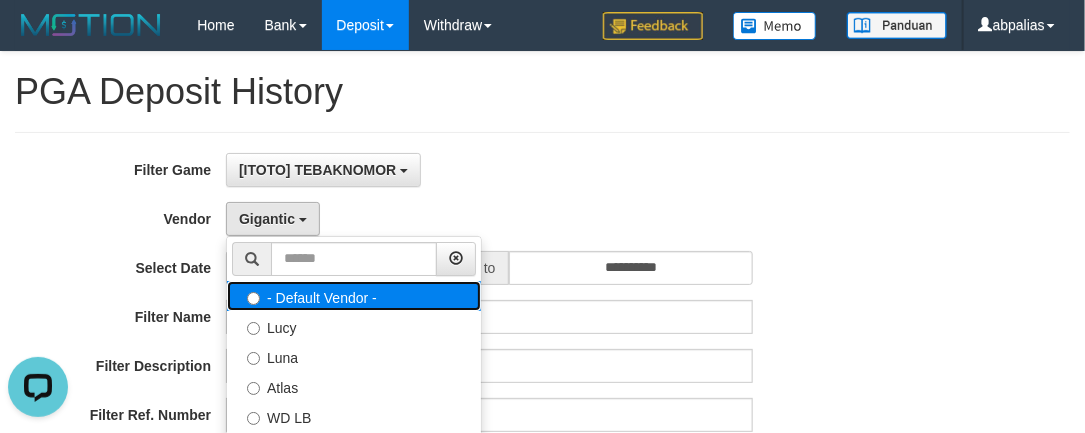 click on "- Default Vendor -" at bounding box center (354, 296) 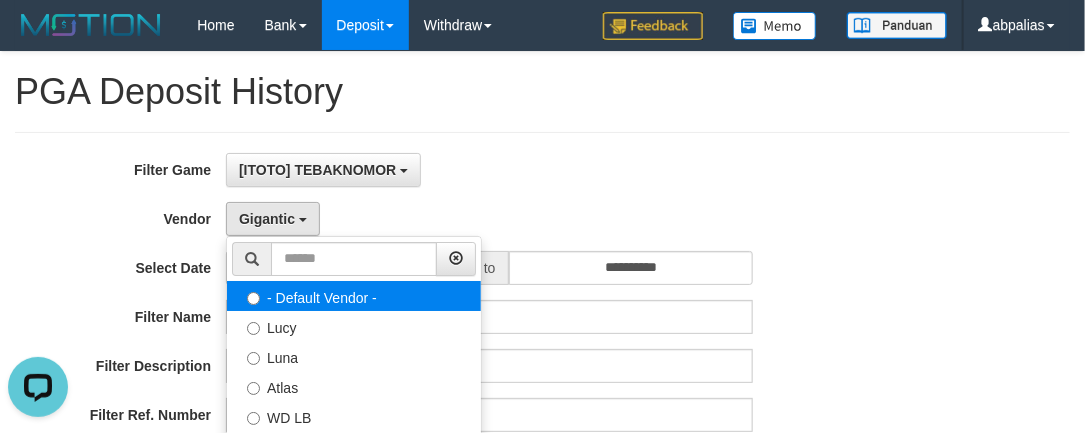 select 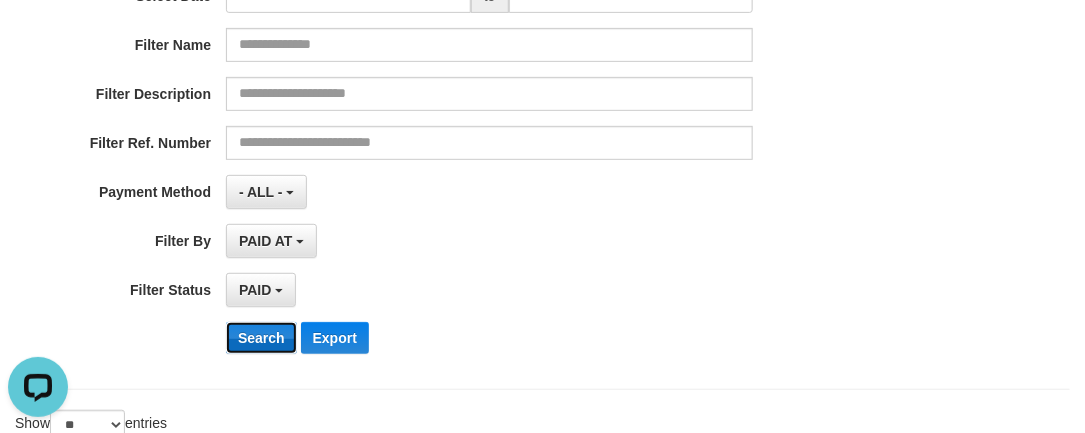 click on "Search" at bounding box center [261, 338] 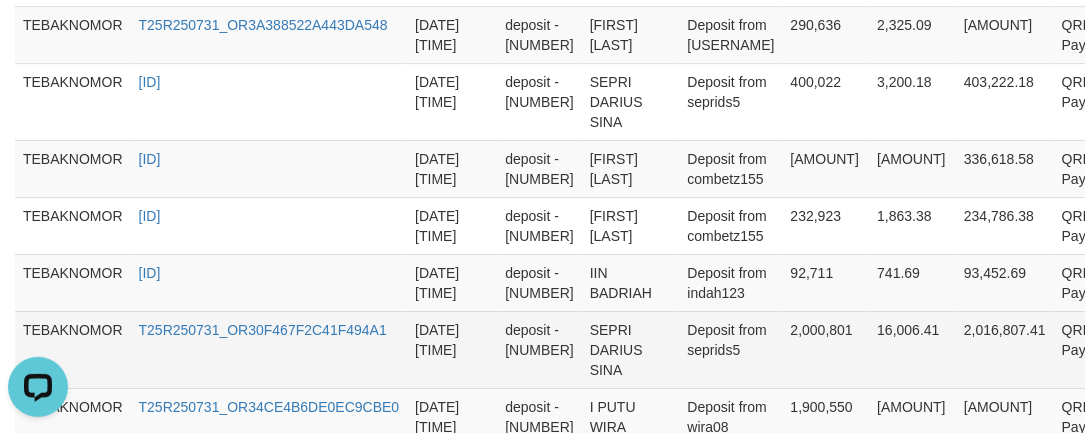 scroll, scrollTop: 2265, scrollLeft: 0, axis: vertical 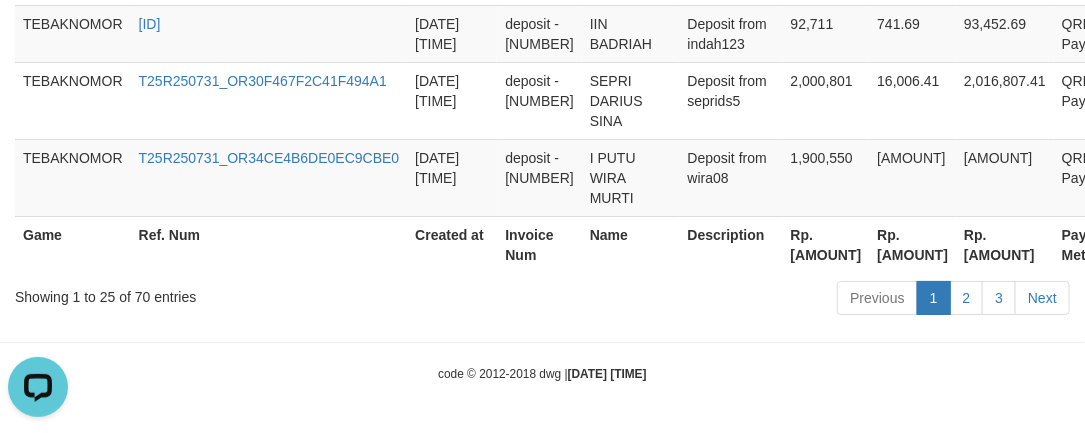 click on "Rp. [AMOUNT]" at bounding box center (826, 244) 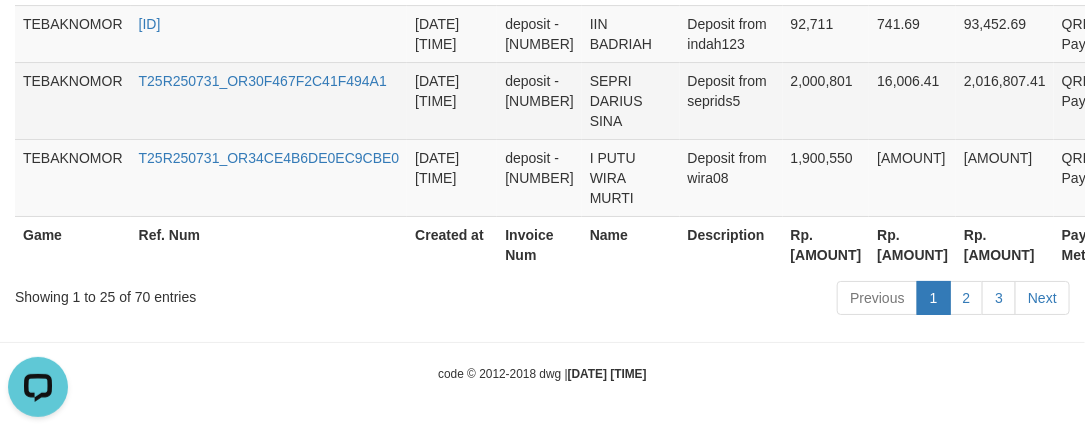 copy on "[AMOUNT]" 